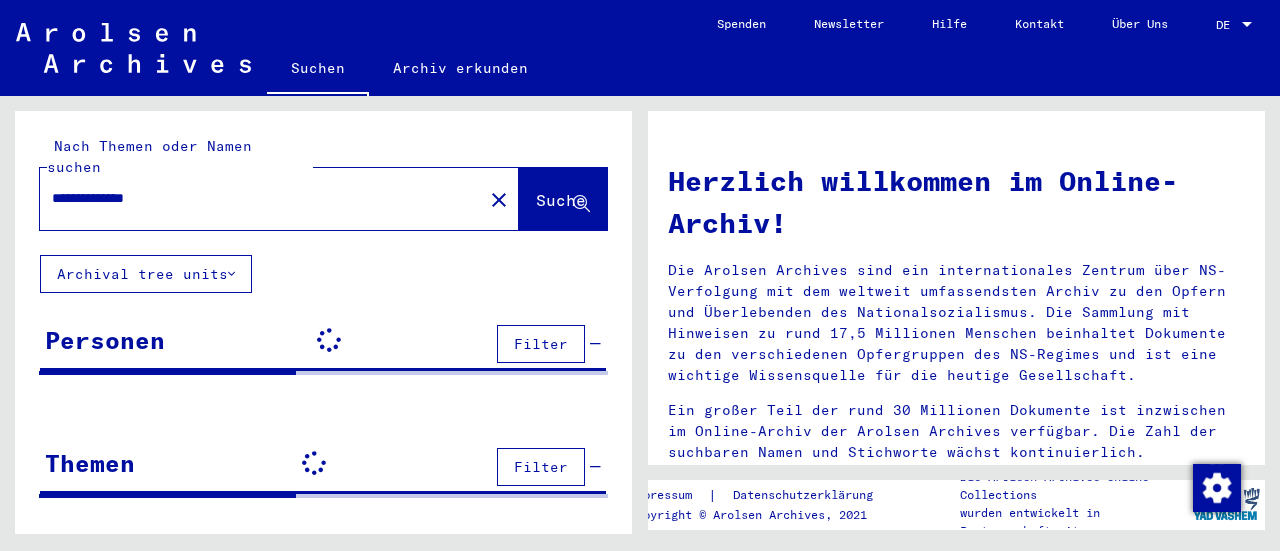 scroll, scrollTop: 0, scrollLeft: 0, axis: both 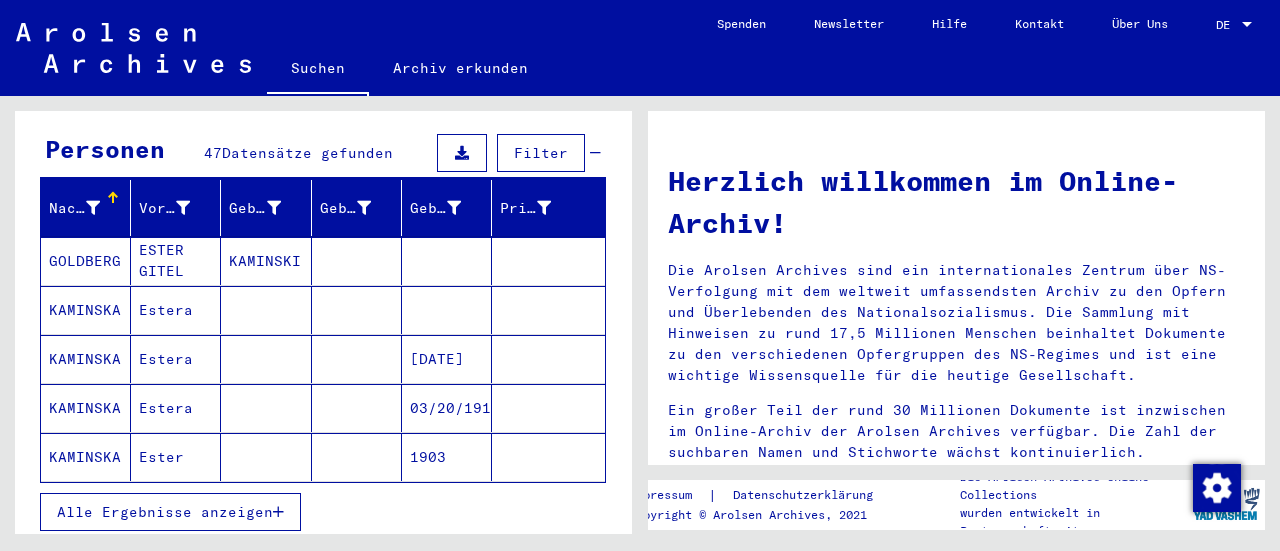 click on "Alle Ergebnisse anzeigen" at bounding box center (165, 512) 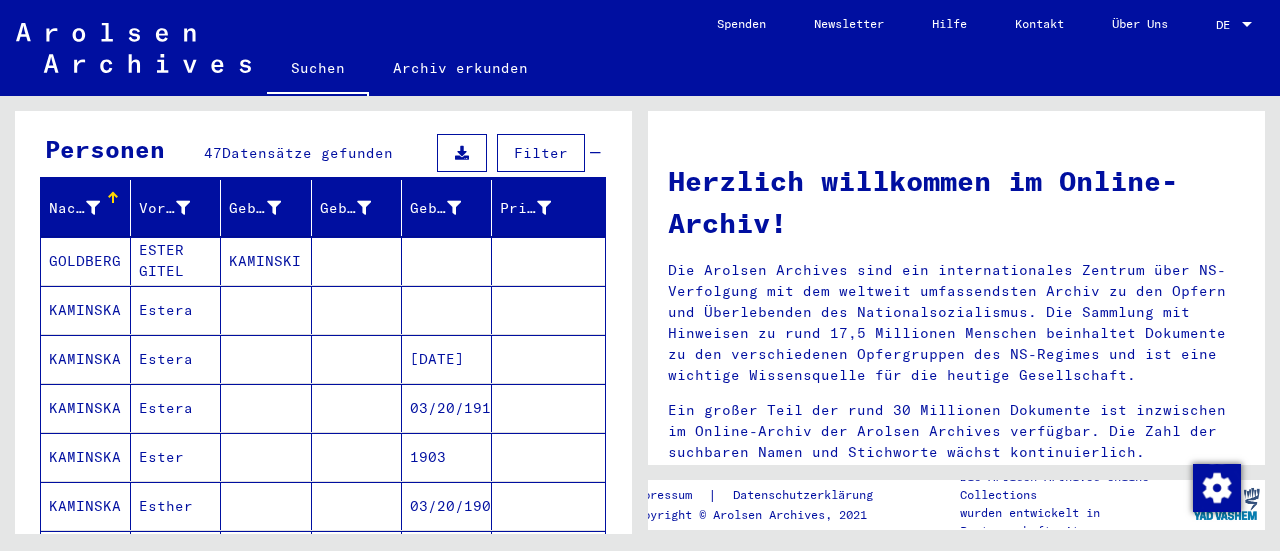 click on "KAMINSKA" at bounding box center (86, 408) 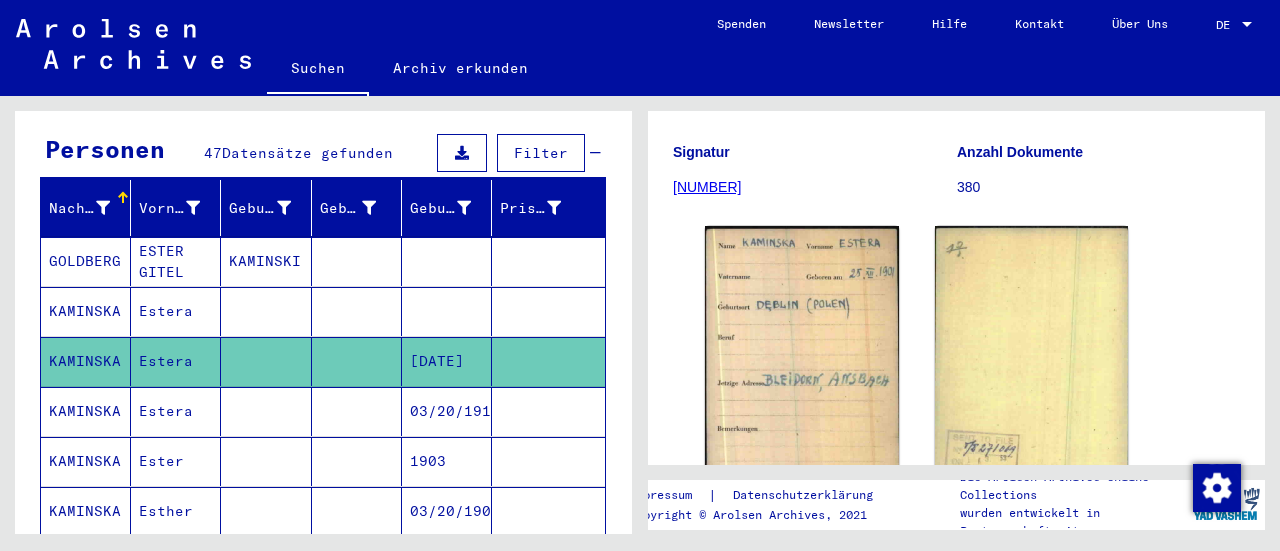 scroll, scrollTop: 263, scrollLeft: 0, axis: vertical 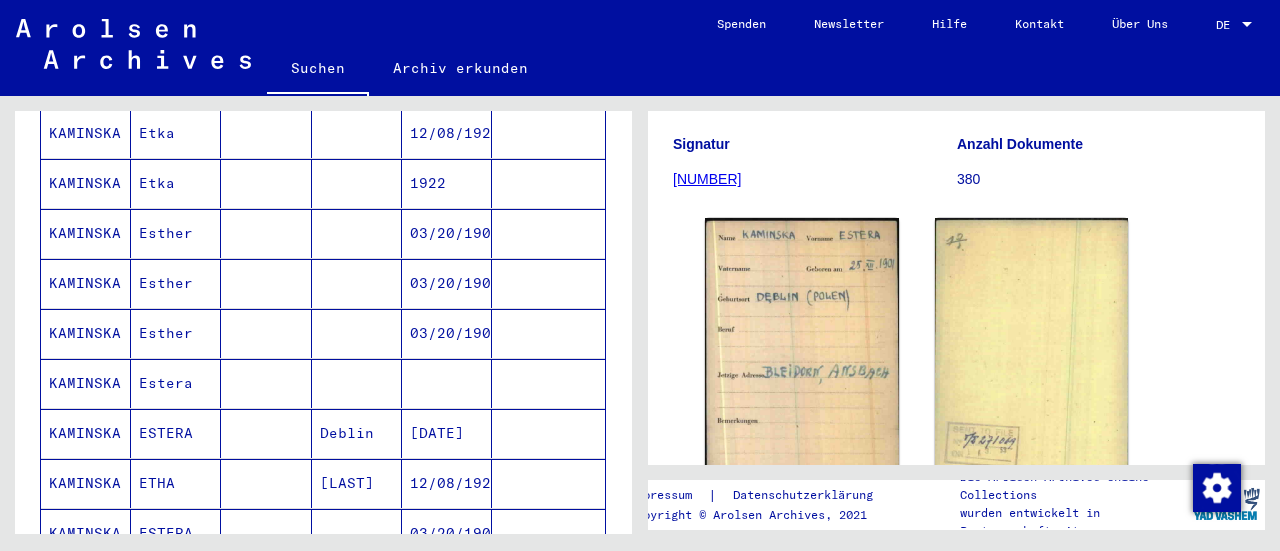 click on "KAMINSKA" at bounding box center [86, 483] 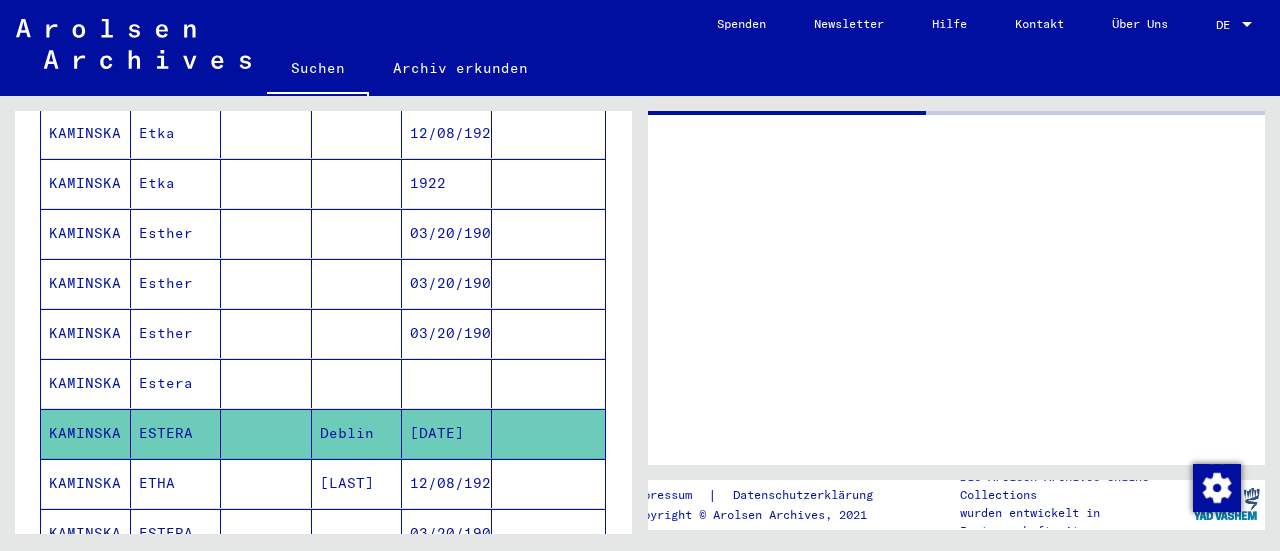 scroll, scrollTop: 0, scrollLeft: 0, axis: both 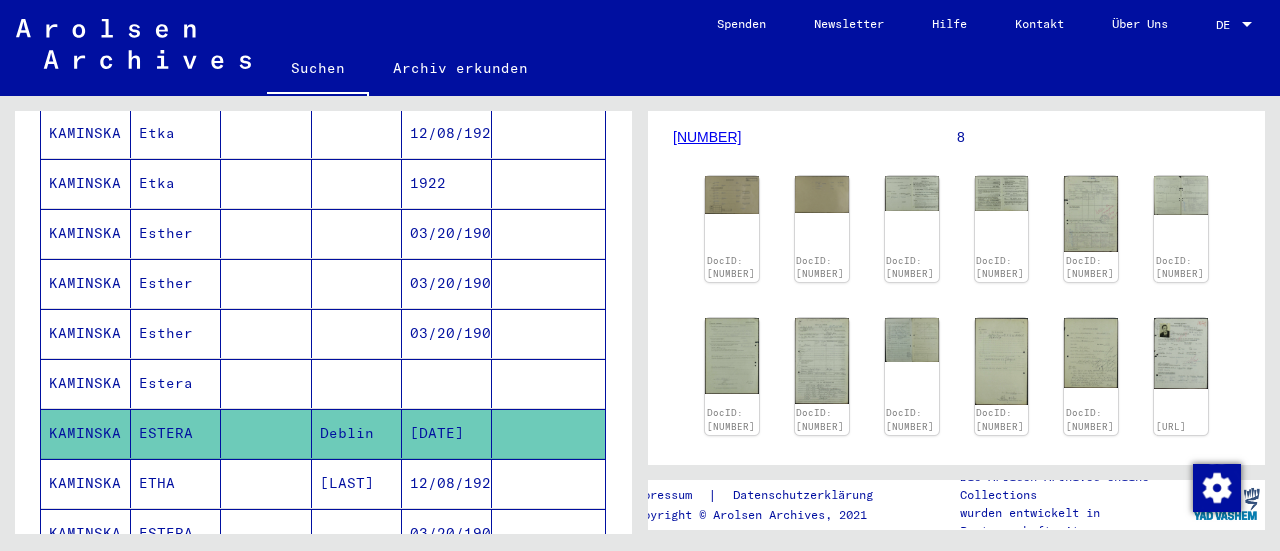 click 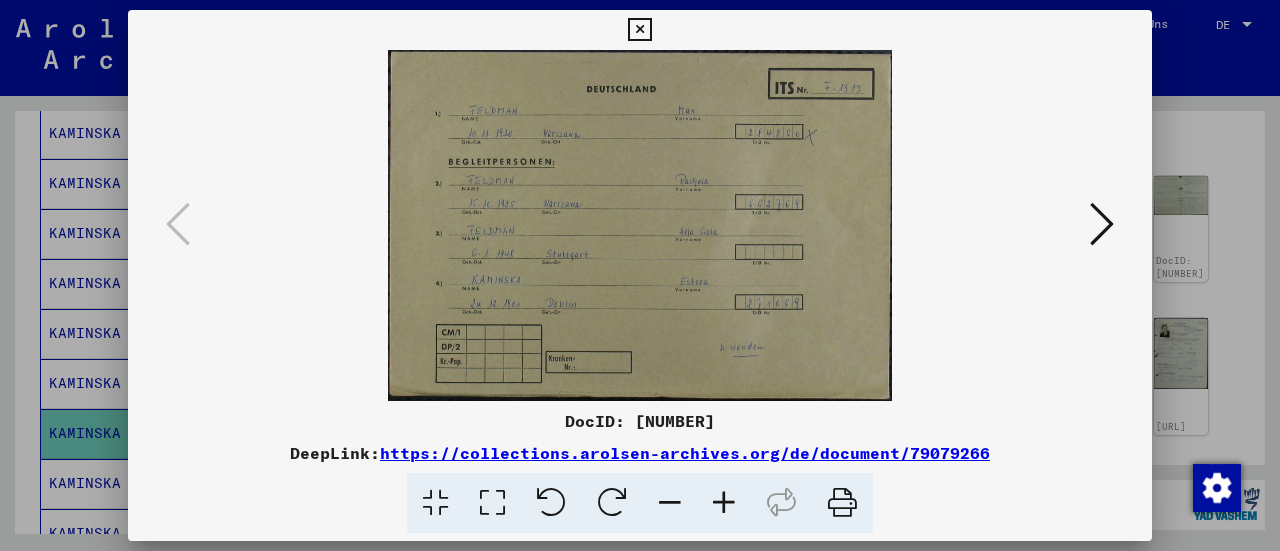 click at bounding box center [1102, 224] 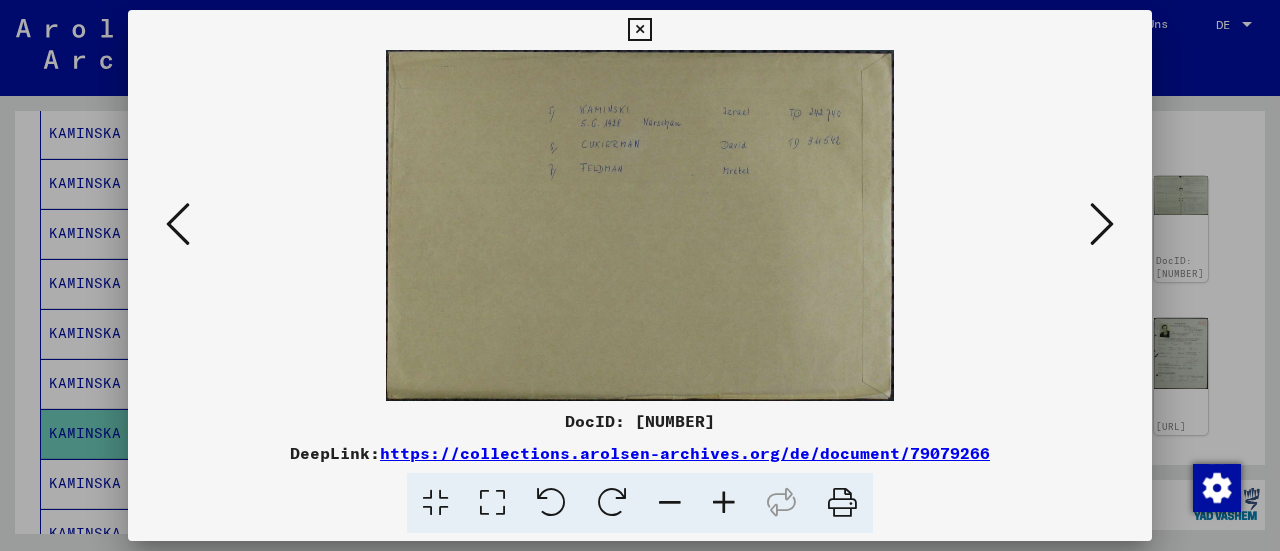 click at bounding box center (1102, 224) 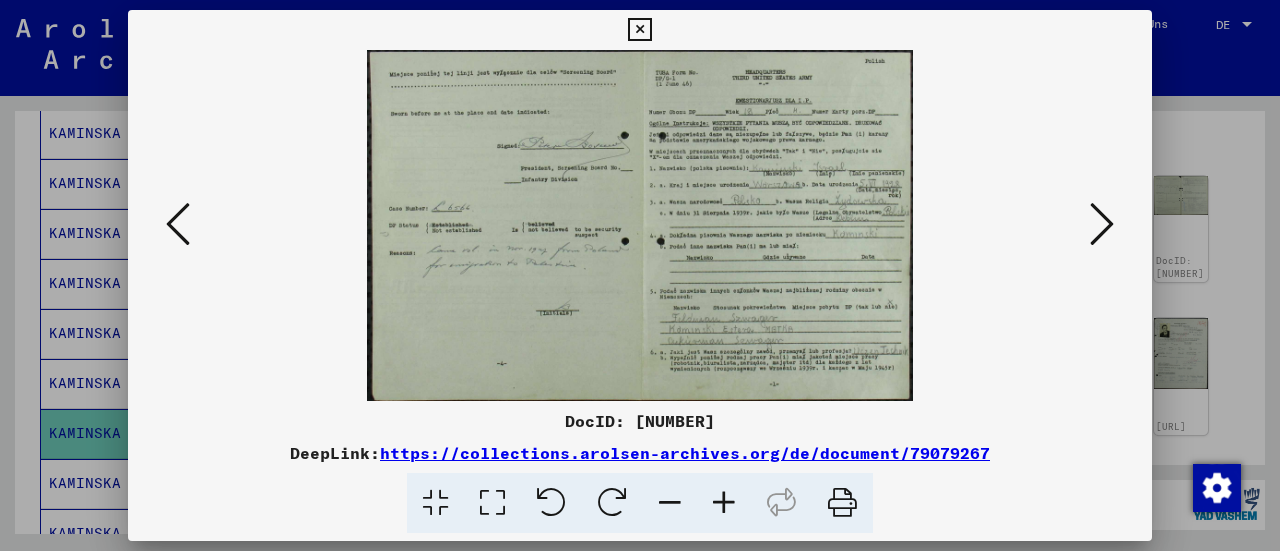 click at bounding box center (1102, 224) 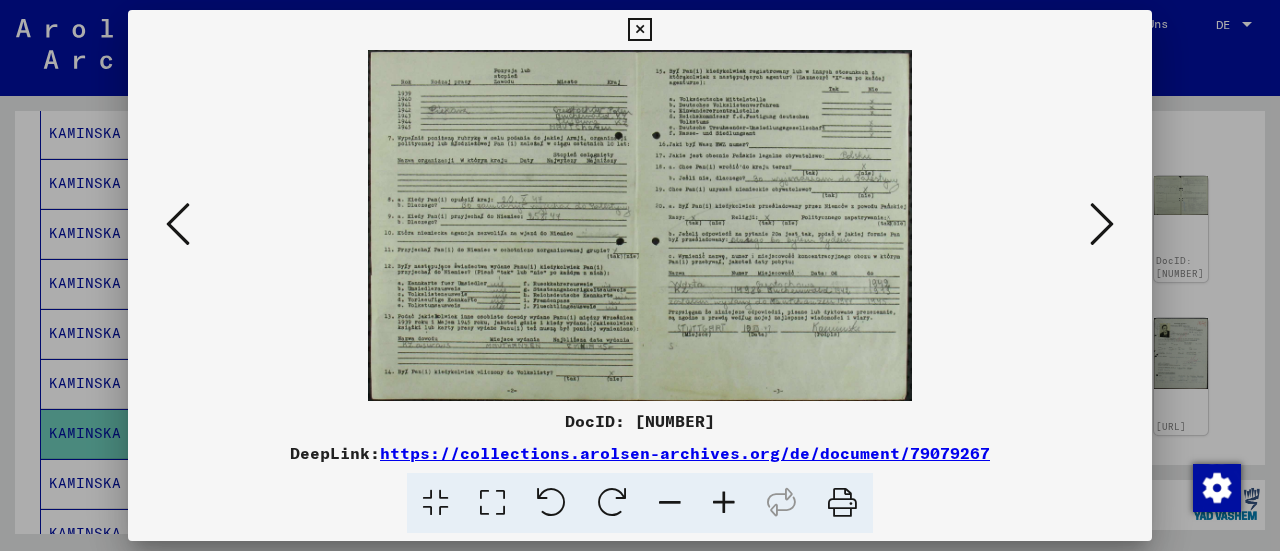 click at bounding box center (1102, 224) 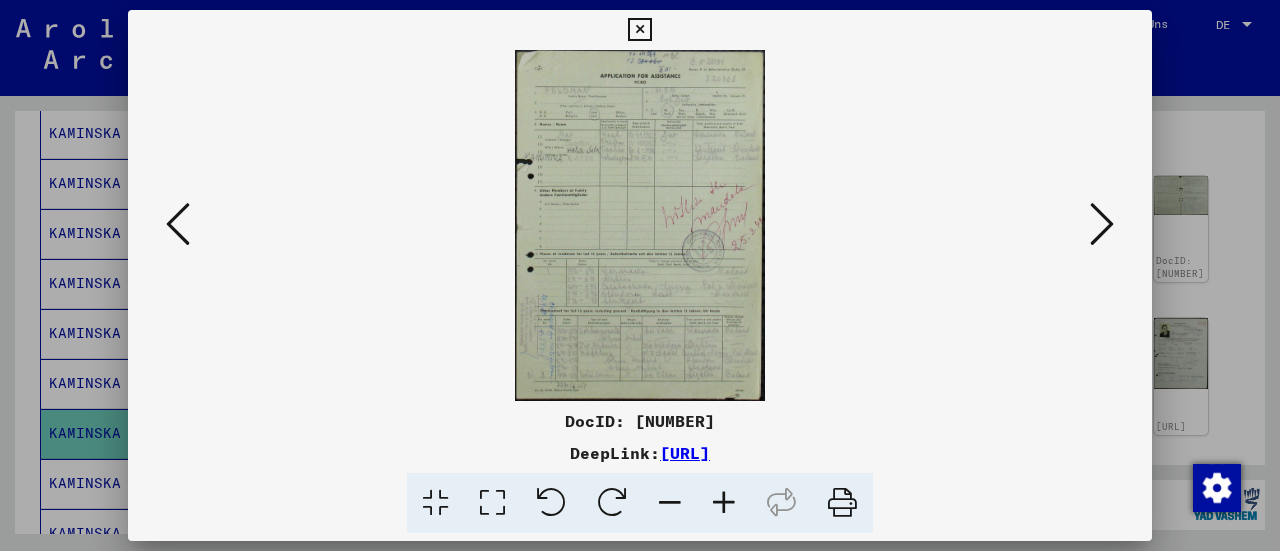 click at bounding box center [1102, 224] 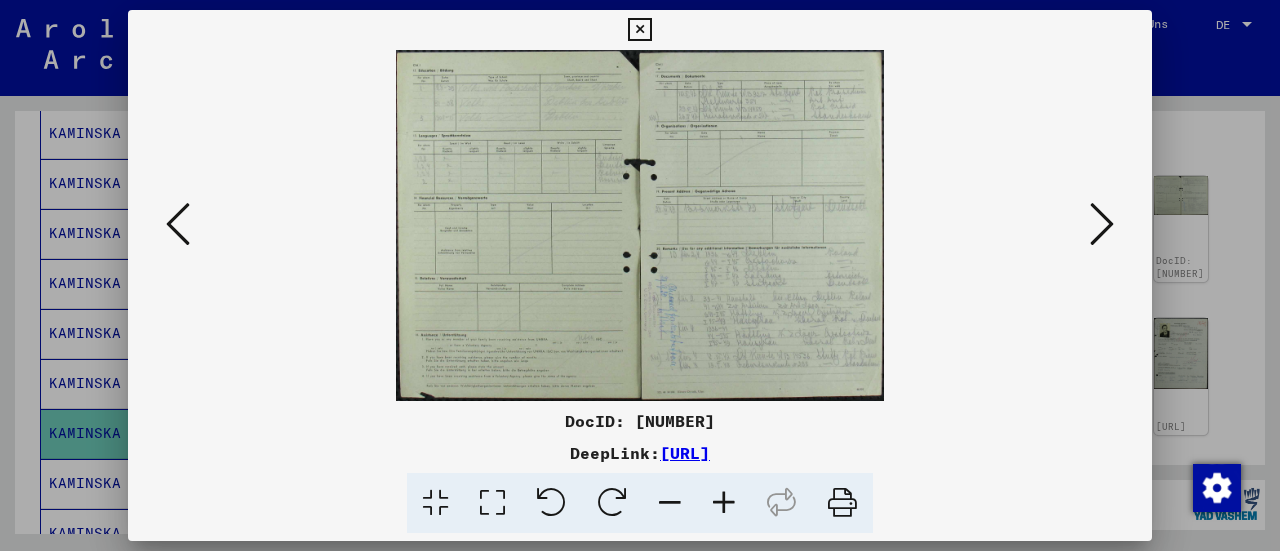 click at bounding box center [1102, 224] 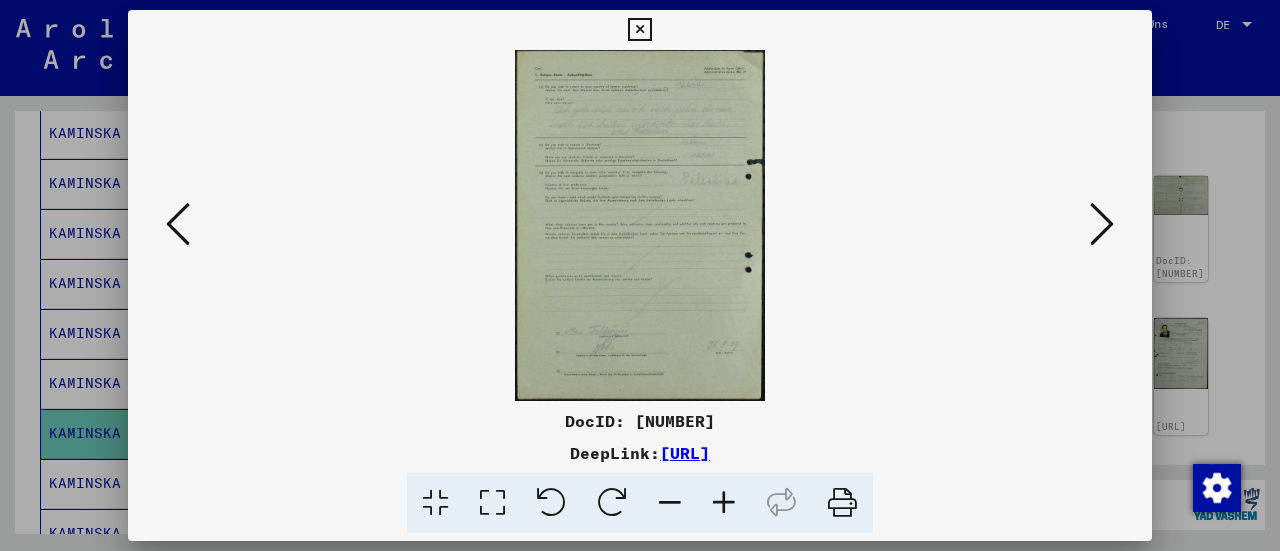click at bounding box center (178, 225) 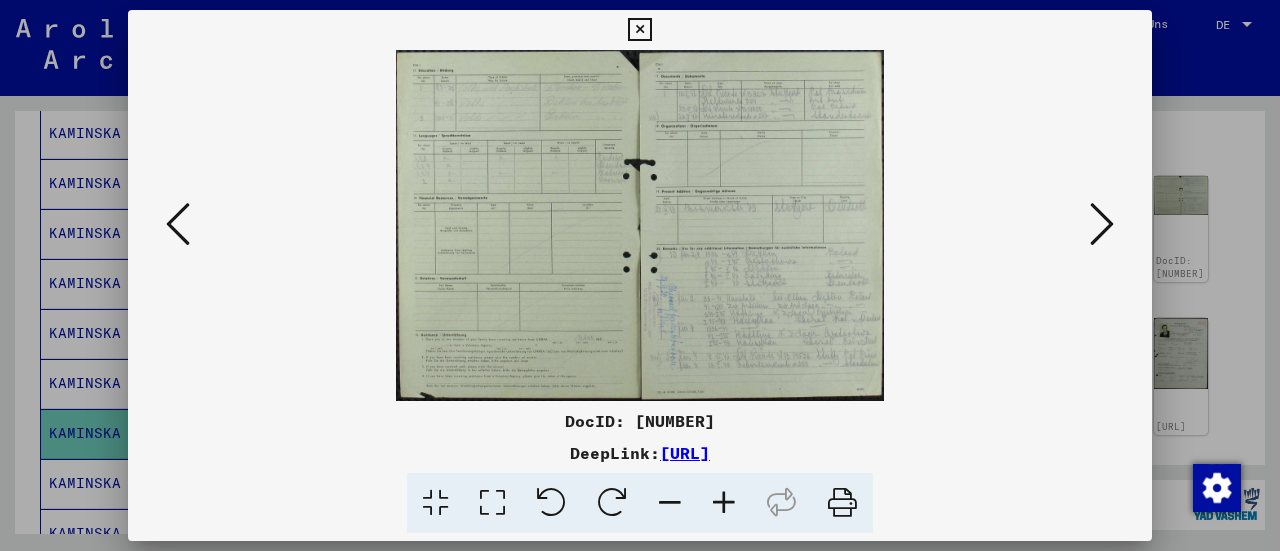 click at bounding box center (1102, 224) 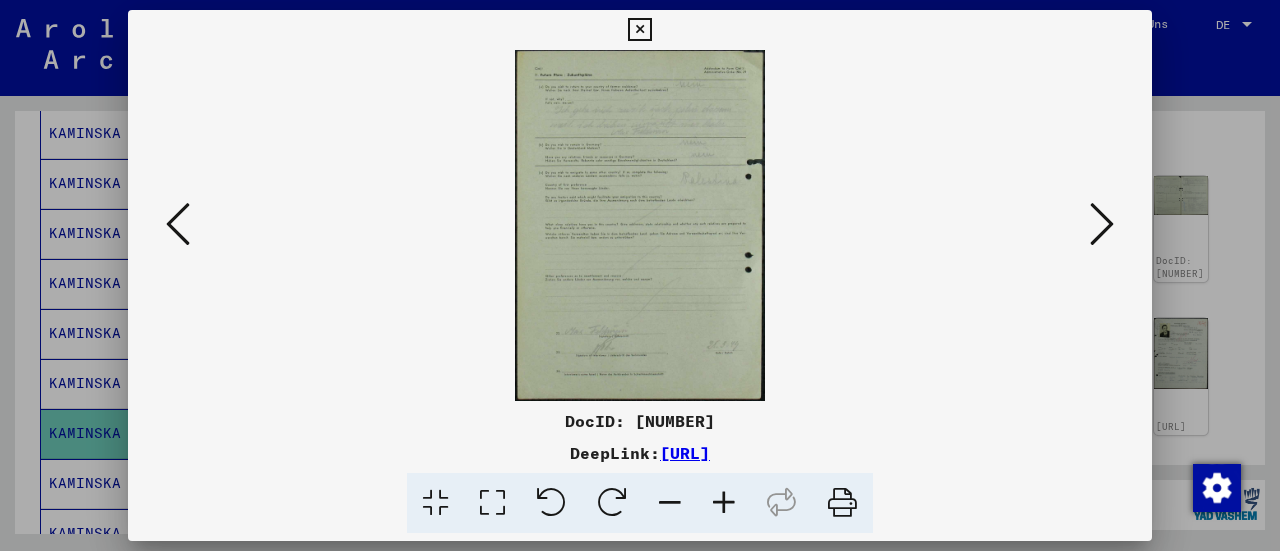 click at bounding box center [1102, 224] 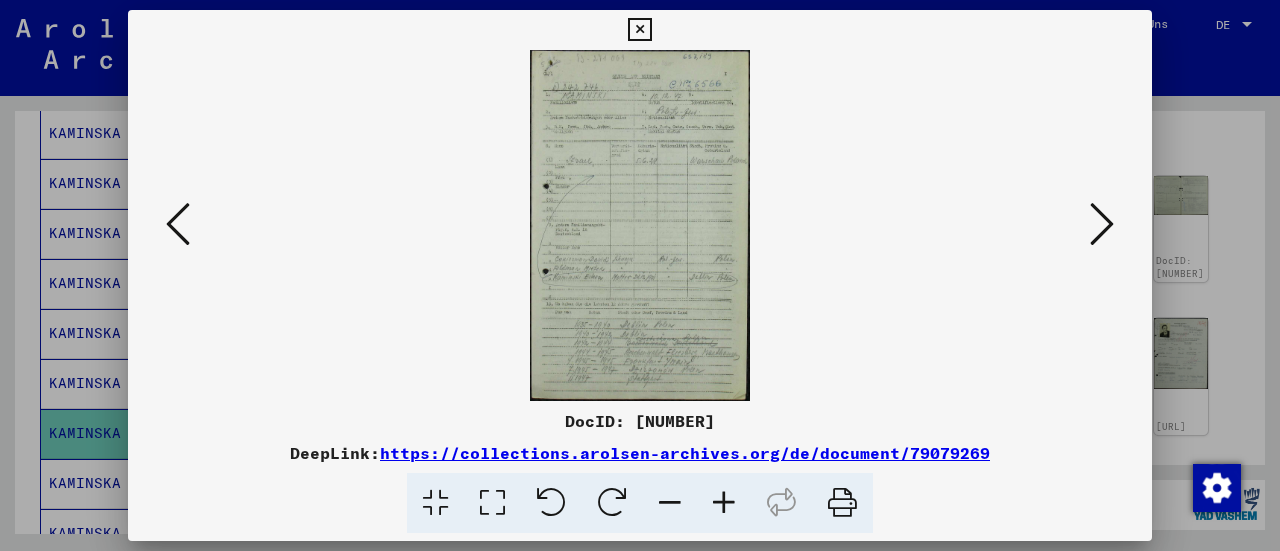click at bounding box center (1102, 224) 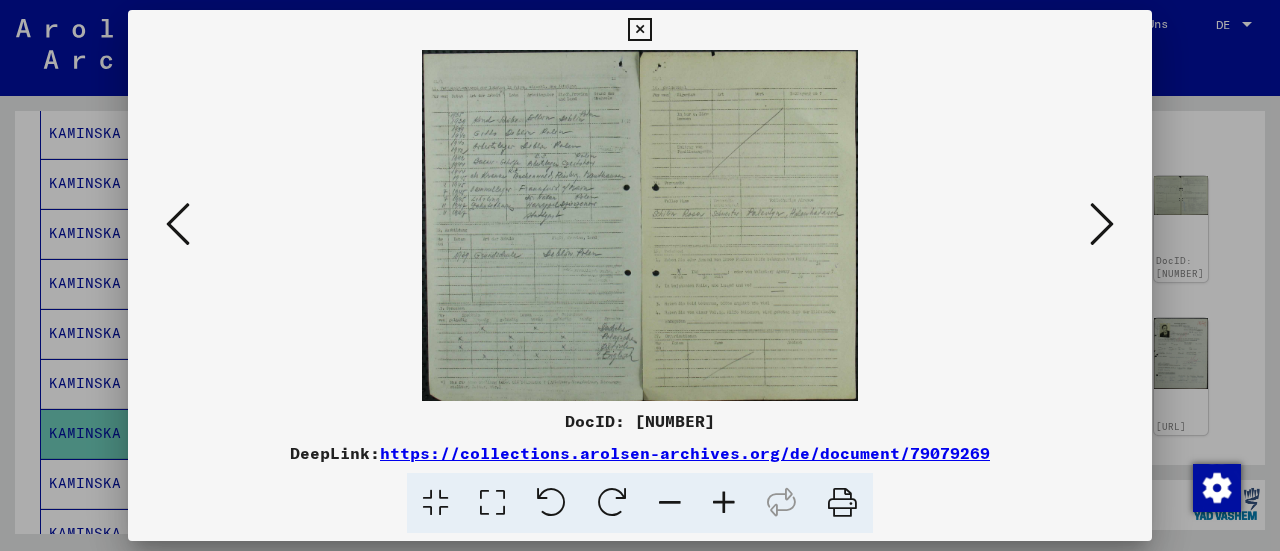 click at bounding box center (1102, 224) 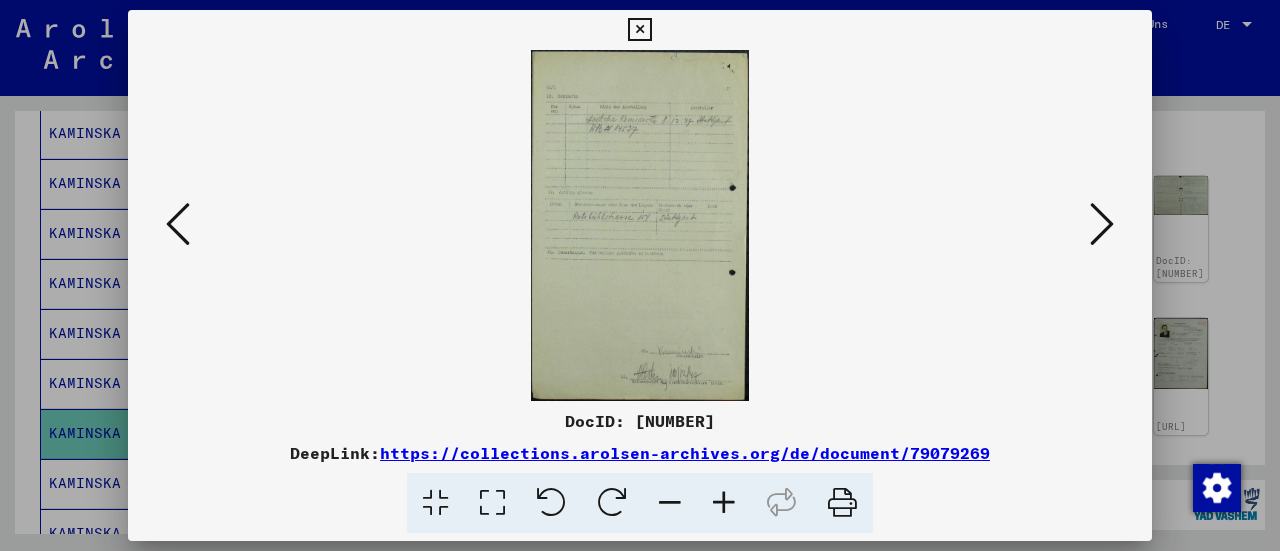 click at bounding box center (1102, 224) 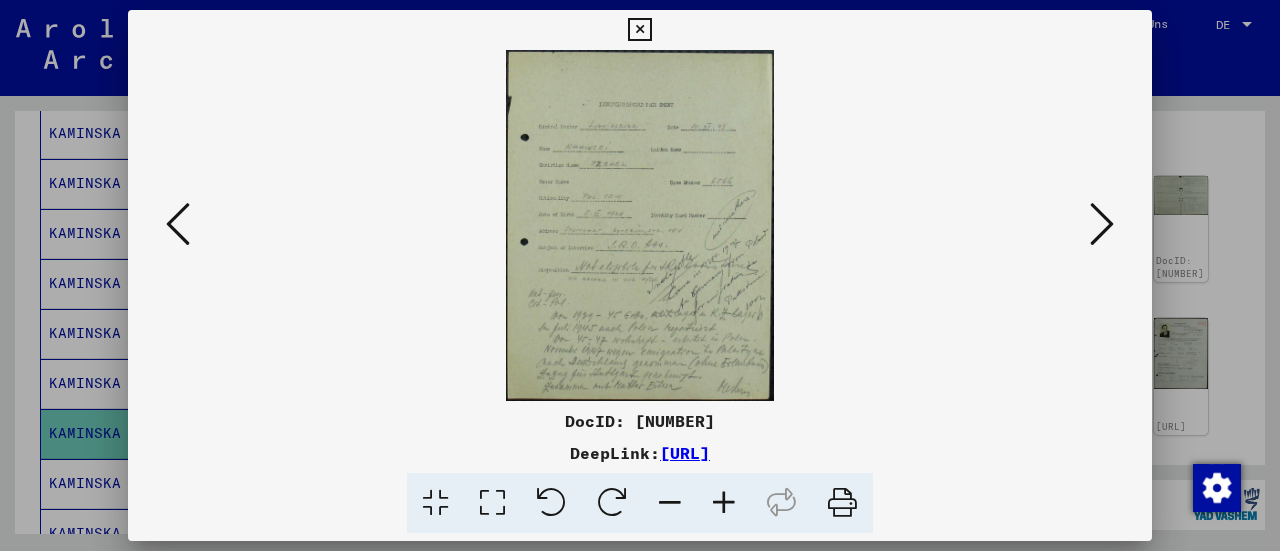 click at bounding box center [1102, 224] 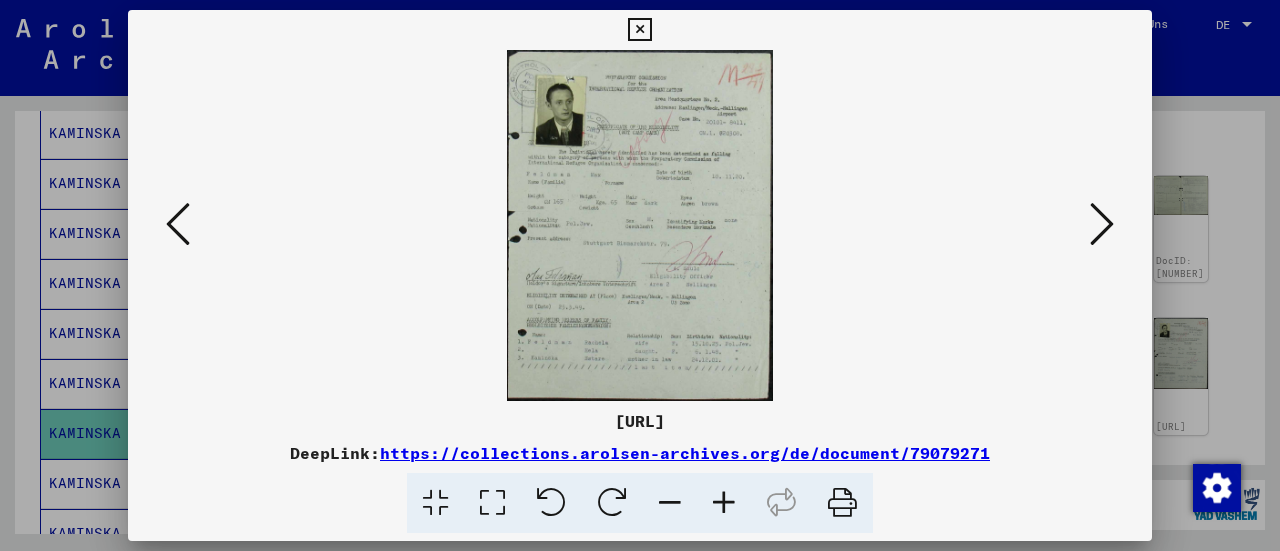 click at bounding box center [1102, 224] 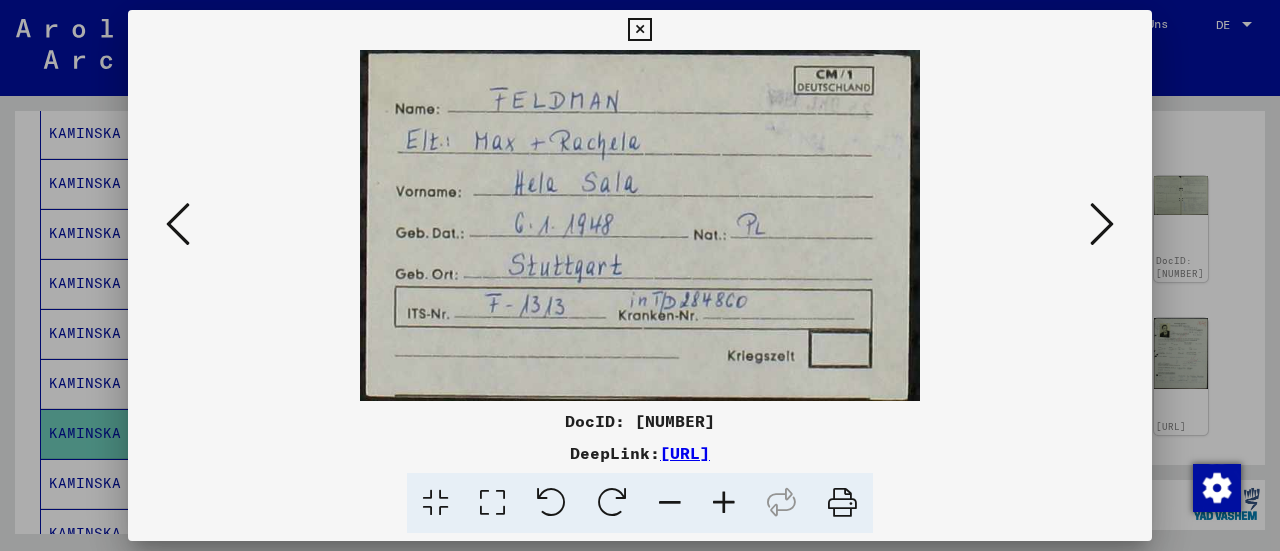 click at bounding box center [1102, 224] 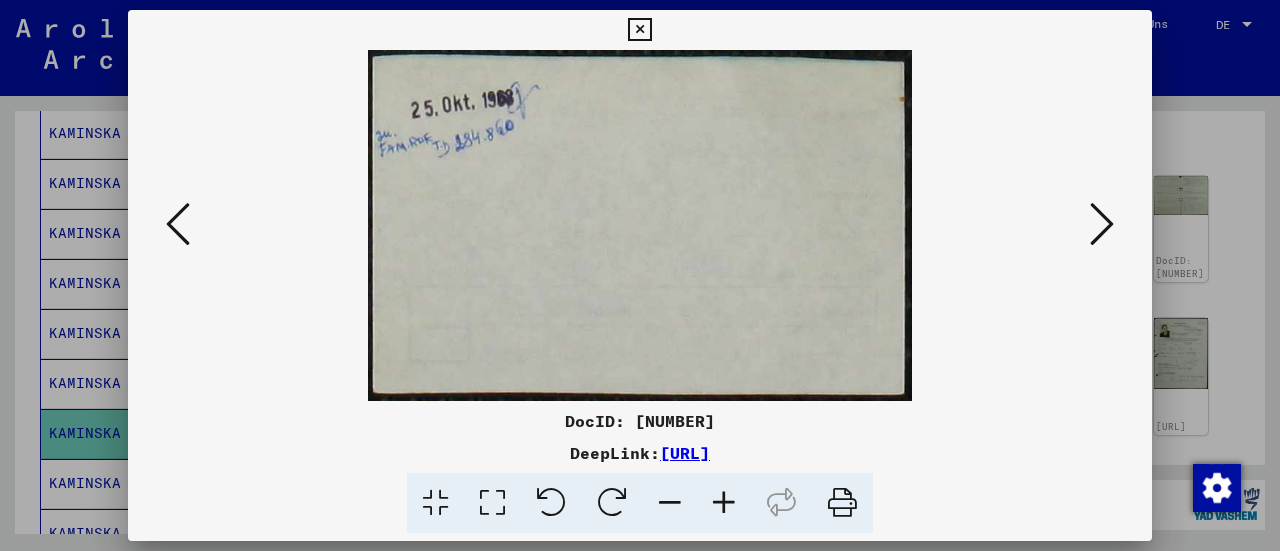 click at bounding box center (1102, 224) 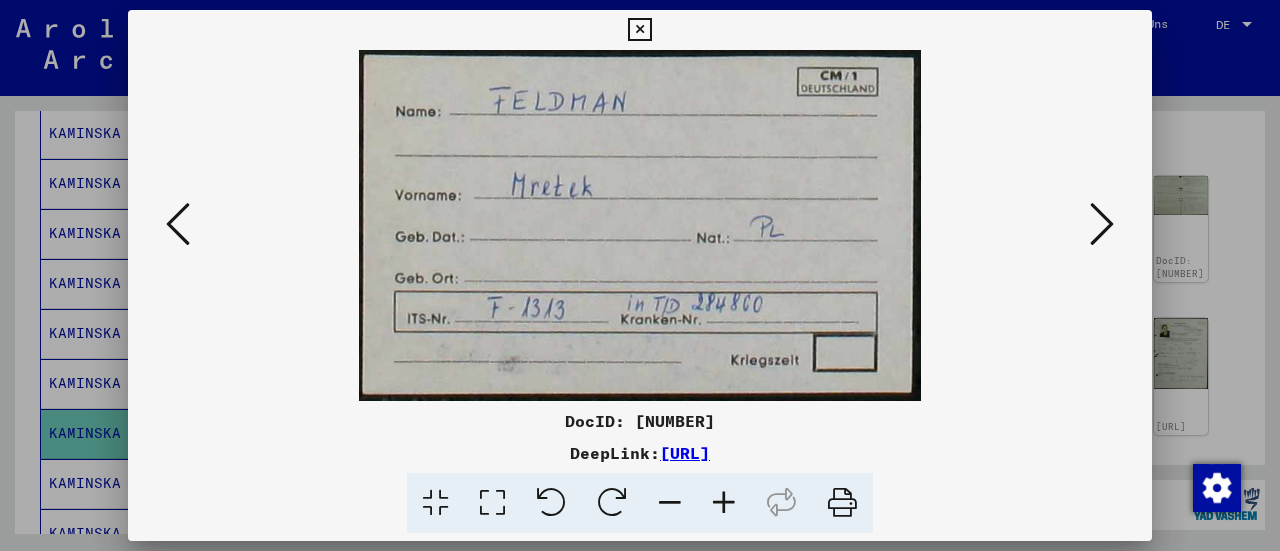 click at bounding box center [1102, 224] 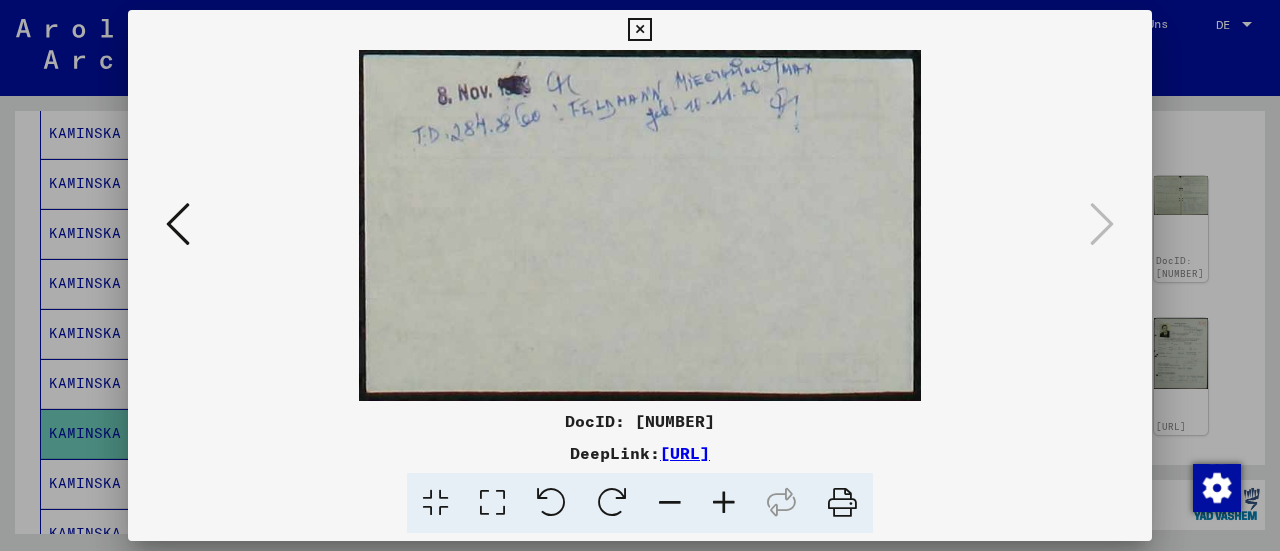 click at bounding box center (639, 30) 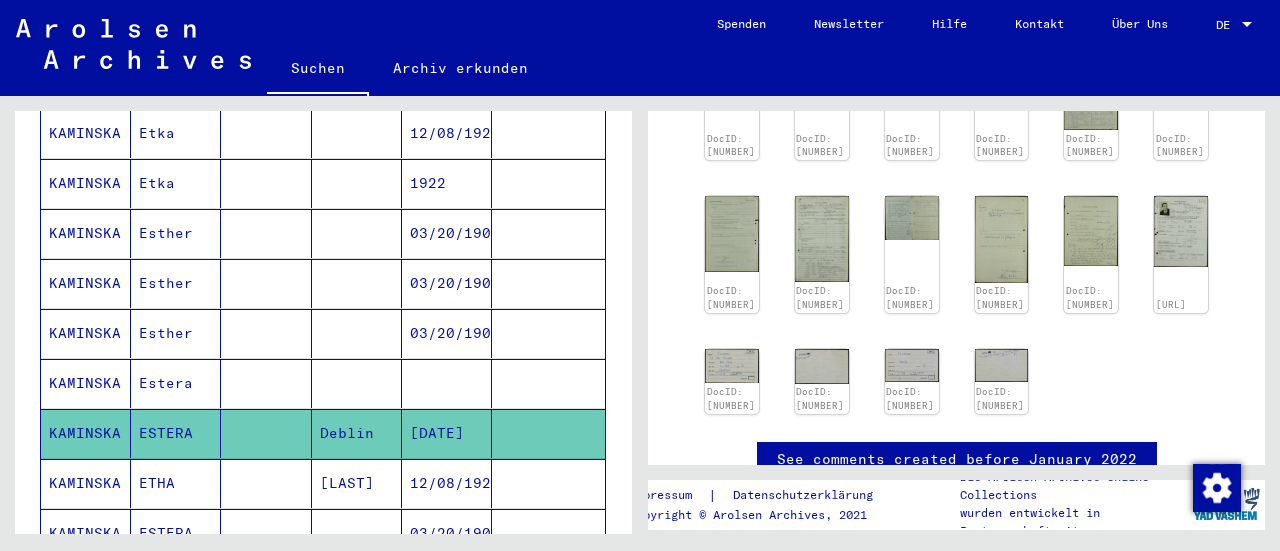 scroll, scrollTop: 470, scrollLeft: 0, axis: vertical 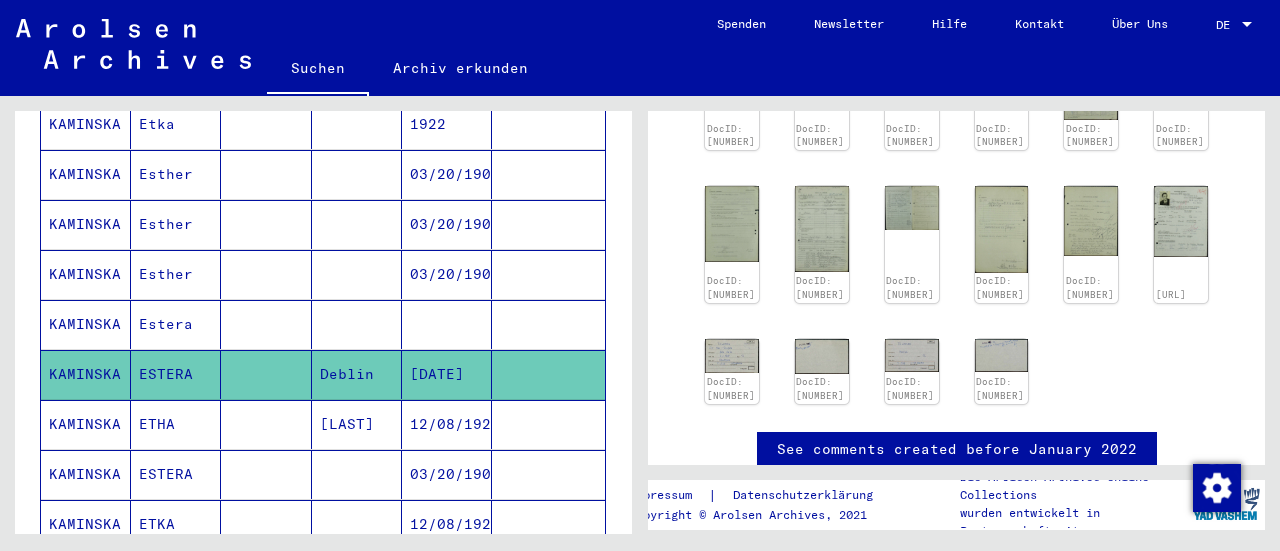 click on "ESTERA" at bounding box center (176, 524) 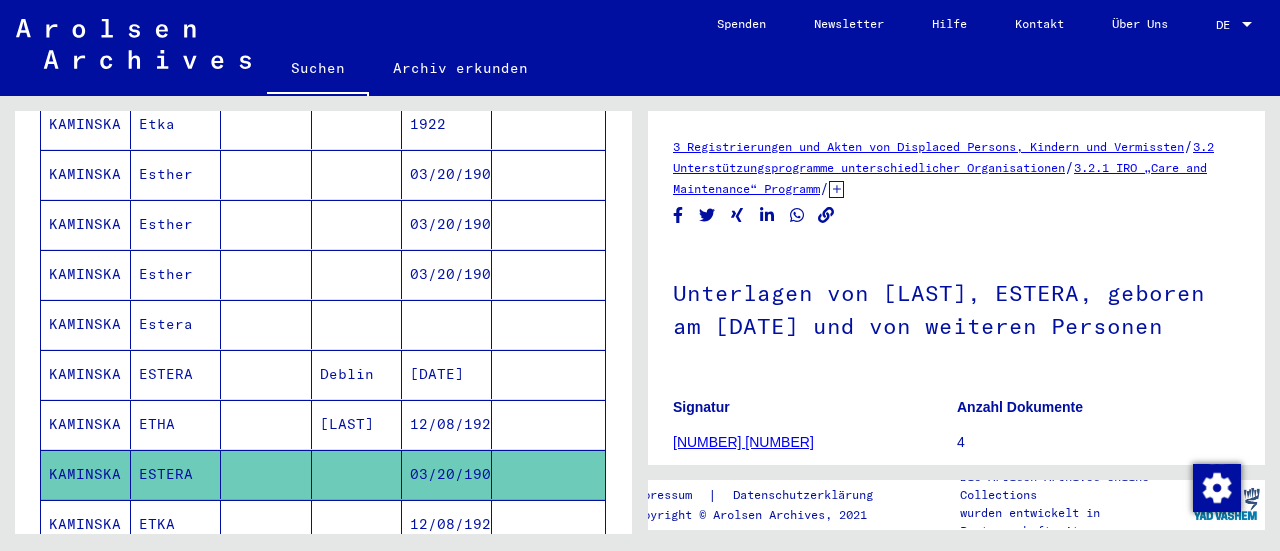 scroll, scrollTop: 0, scrollLeft: 0, axis: both 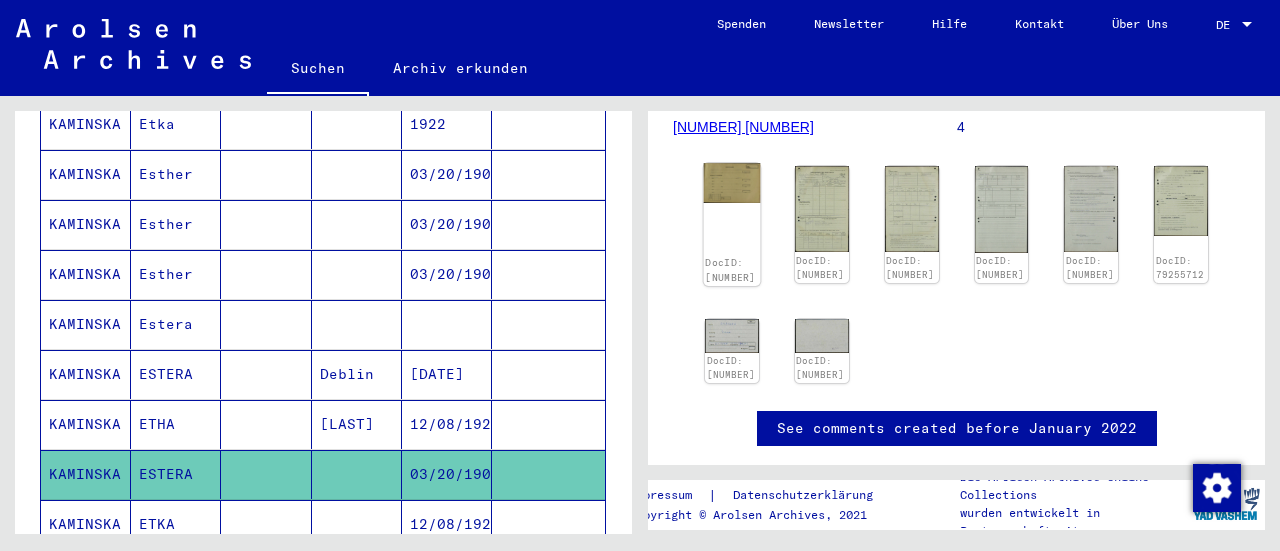click 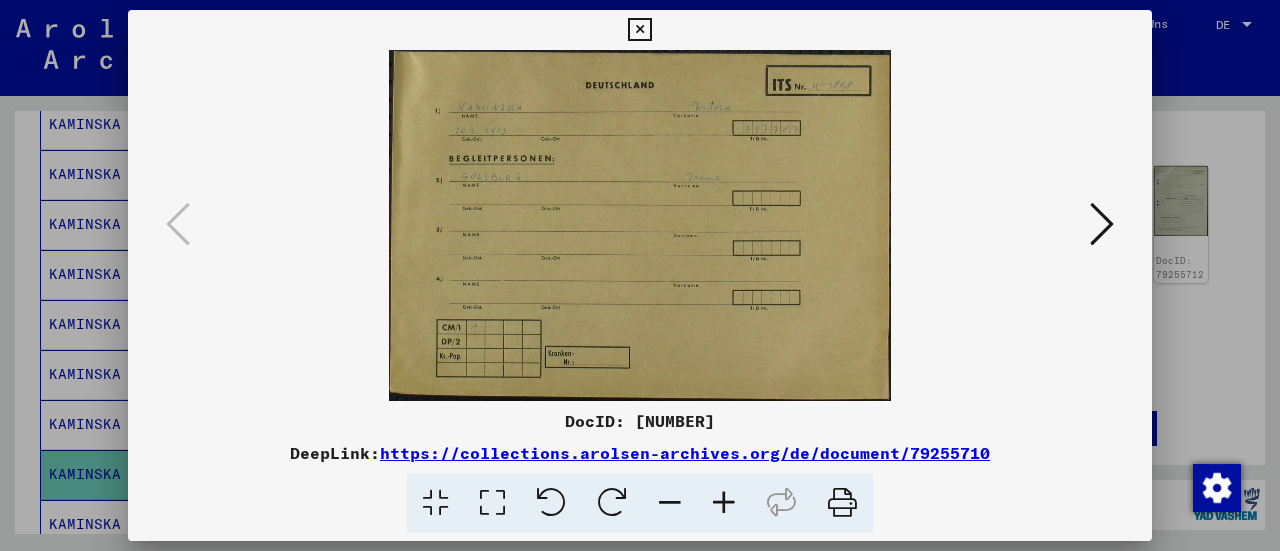 click at bounding box center [639, 30] 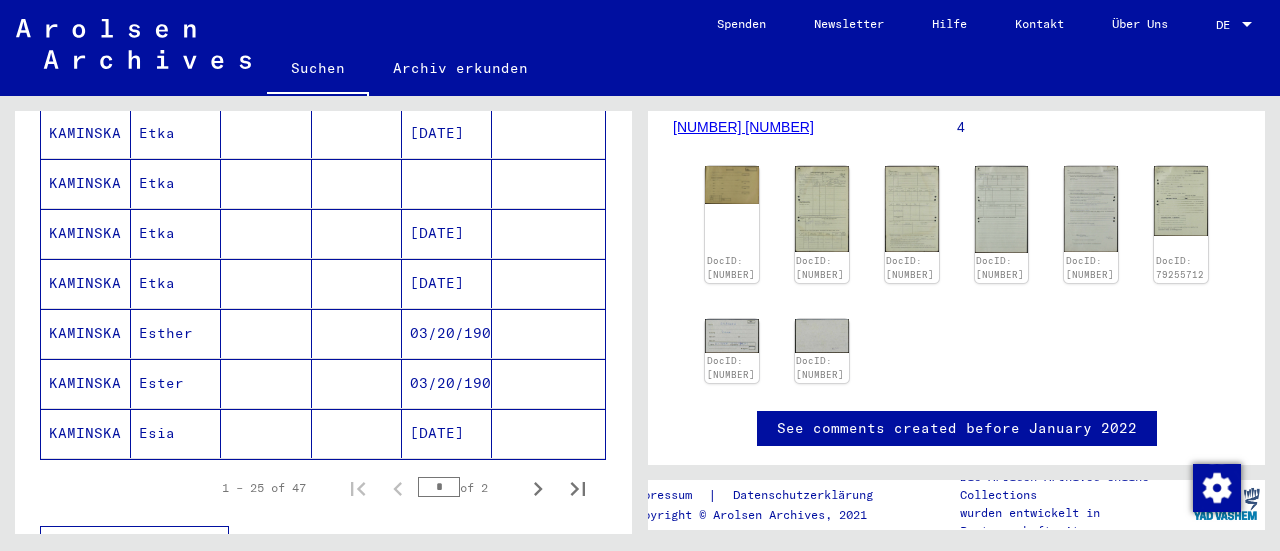 scroll, scrollTop: 1223, scrollLeft: 0, axis: vertical 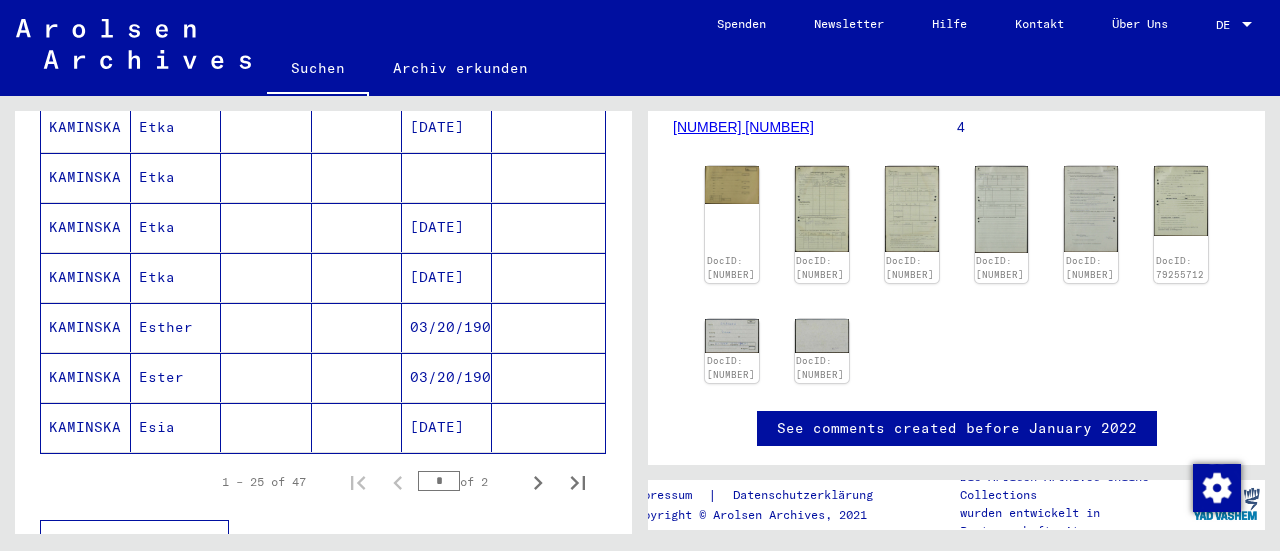 click 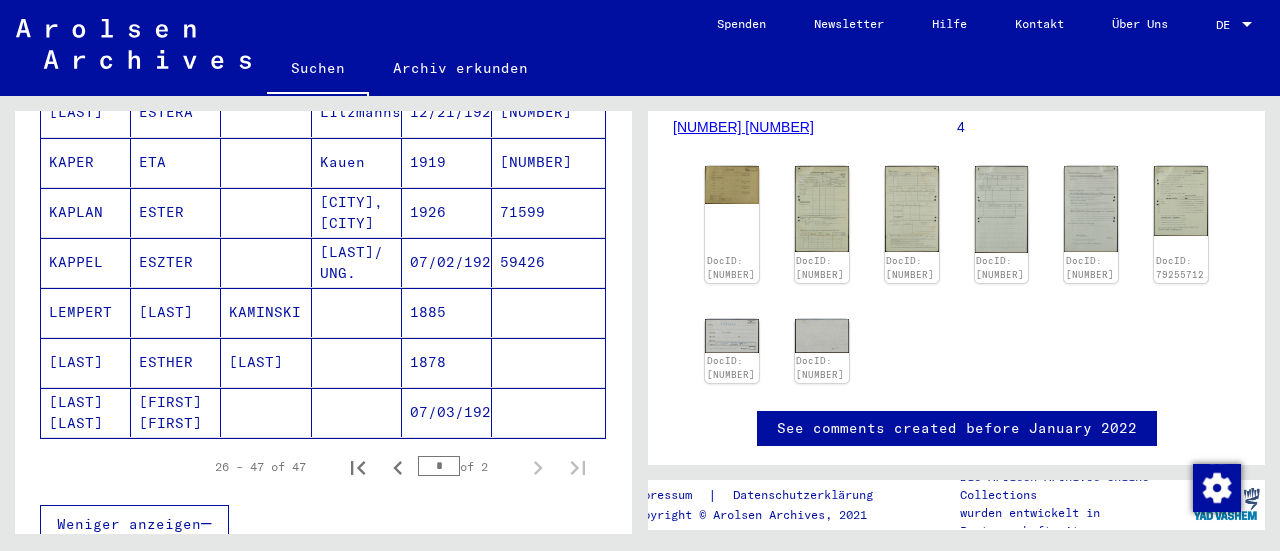 scroll, scrollTop: 1122, scrollLeft: 0, axis: vertical 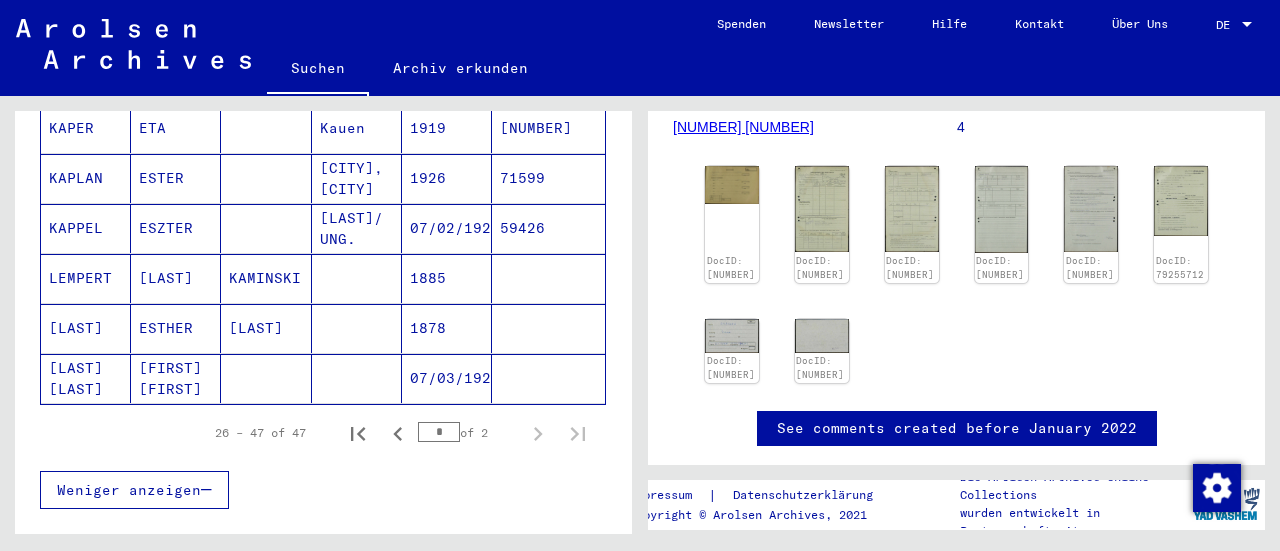 click at bounding box center [398, 433] 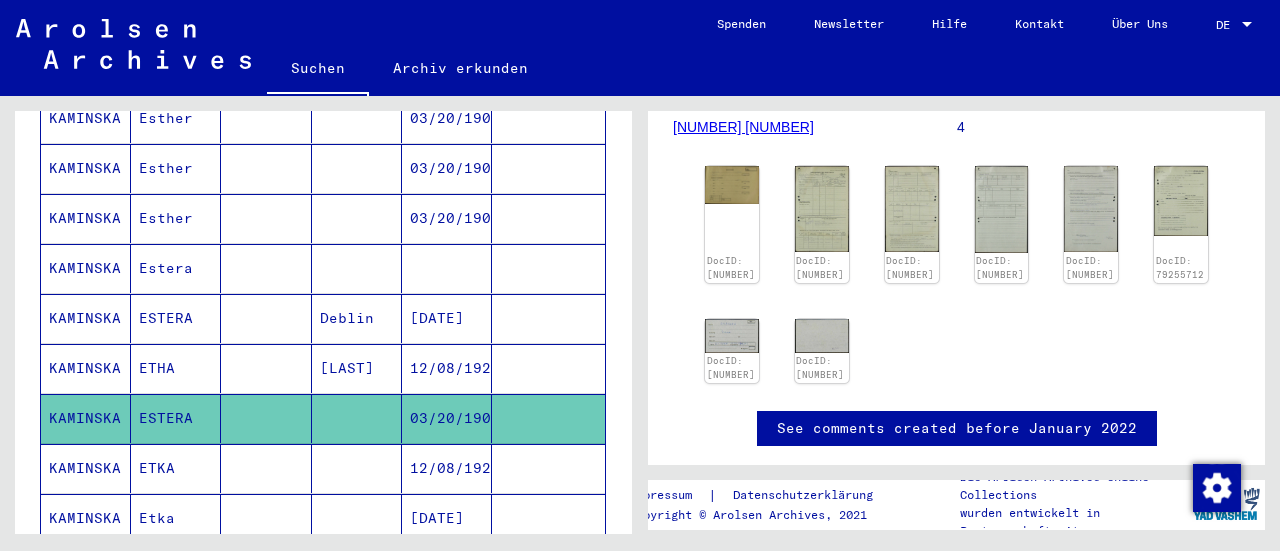 scroll, scrollTop: 822, scrollLeft: 0, axis: vertical 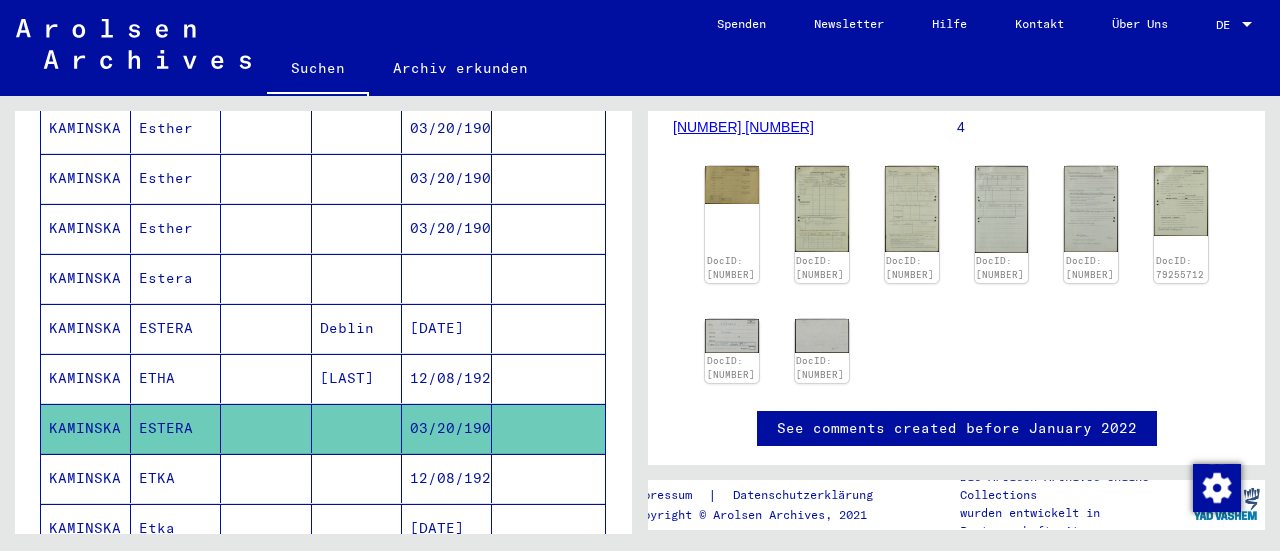 click on "KAMINSKA" at bounding box center [86, 378] 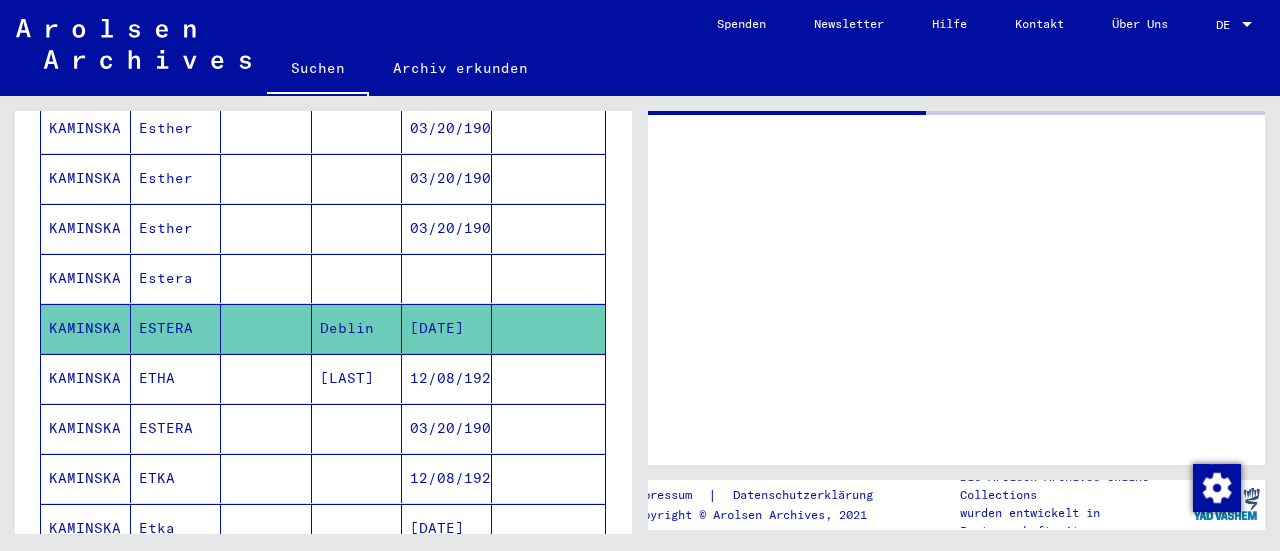 scroll, scrollTop: 0, scrollLeft: 0, axis: both 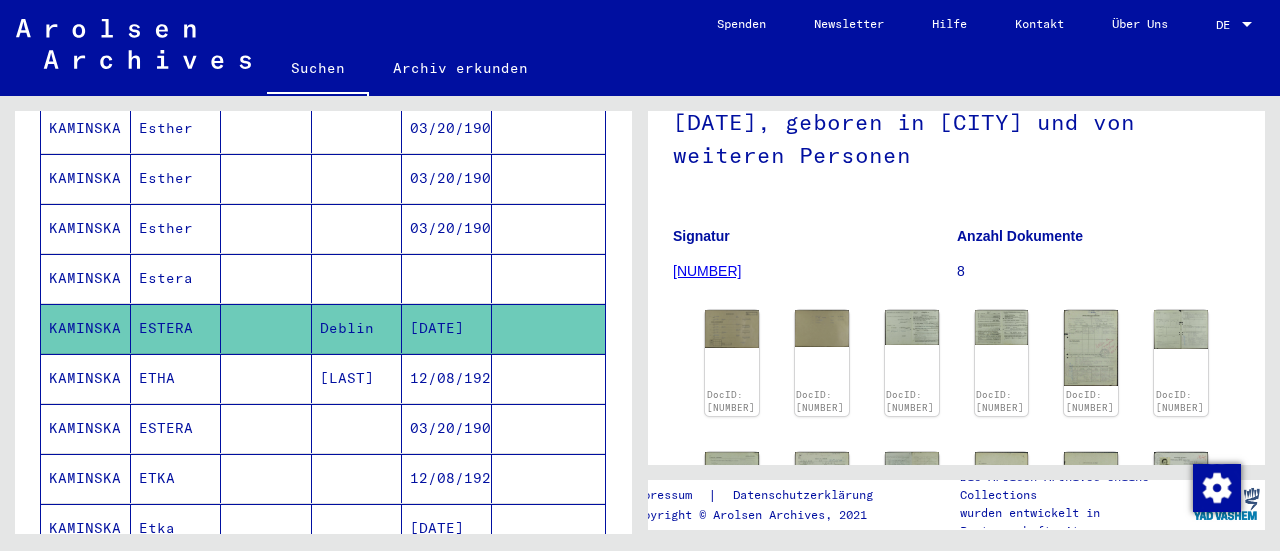 click 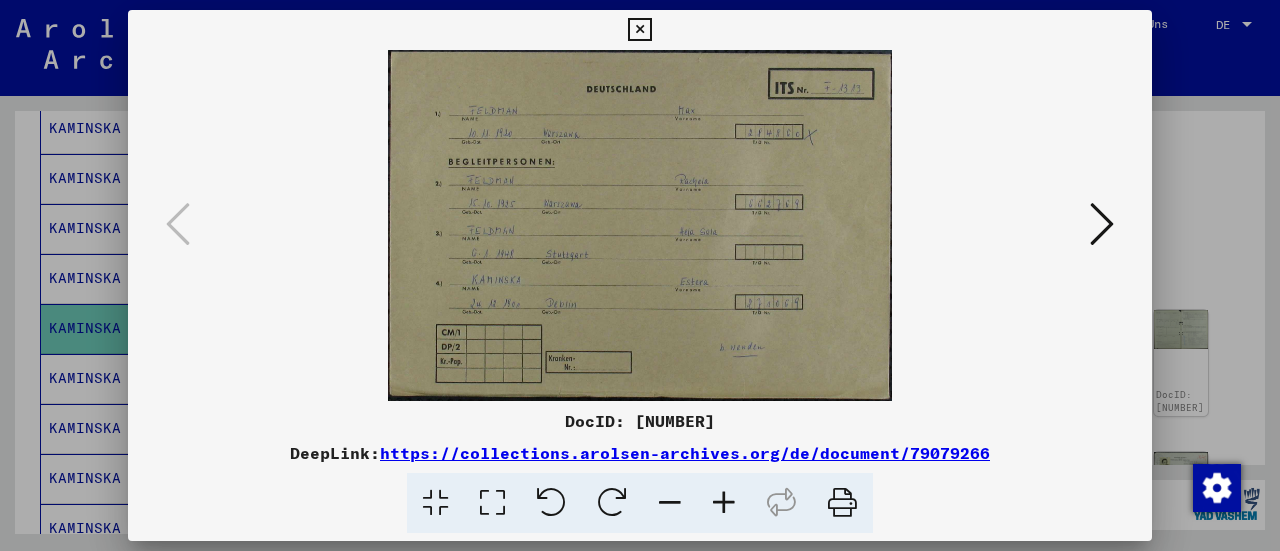 click at bounding box center [639, 30] 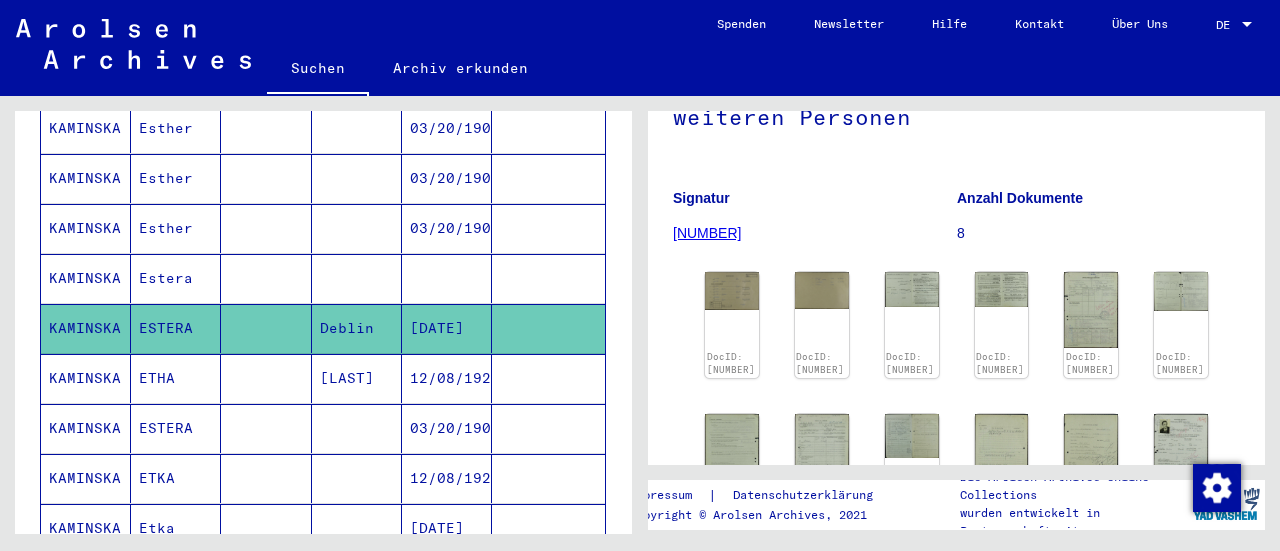 scroll, scrollTop: 240, scrollLeft: 0, axis: vertical 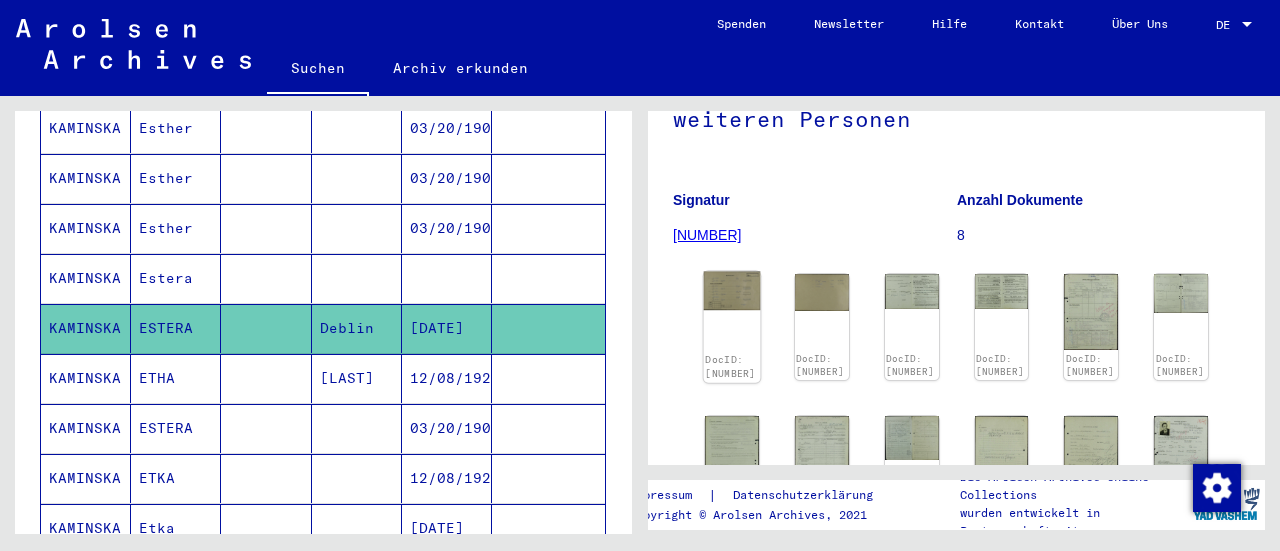click 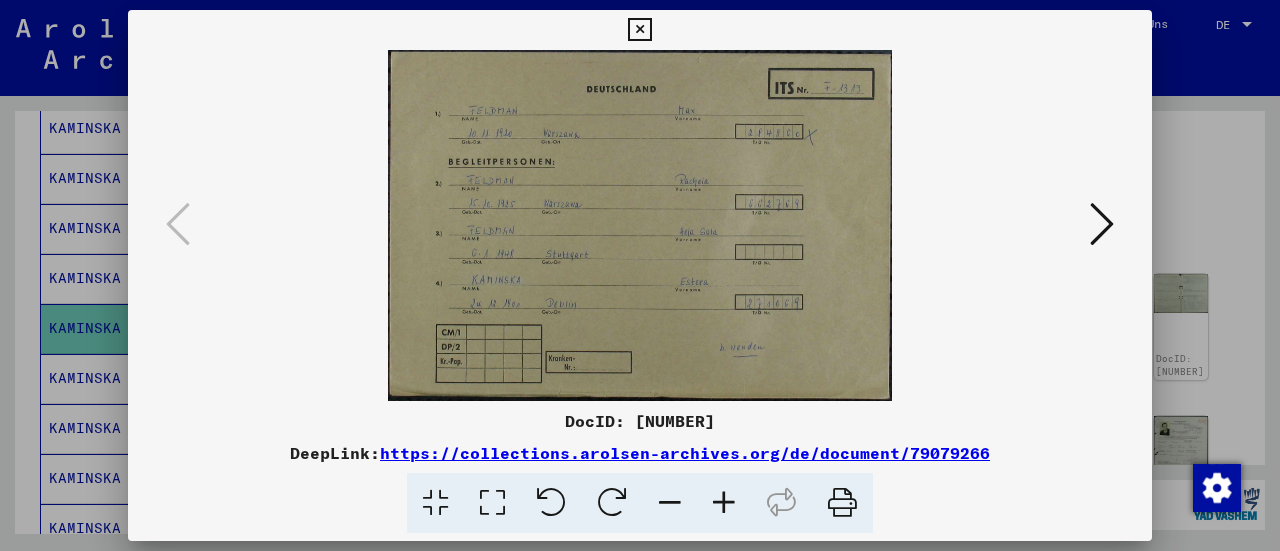 click at bounding box center (639, 30) 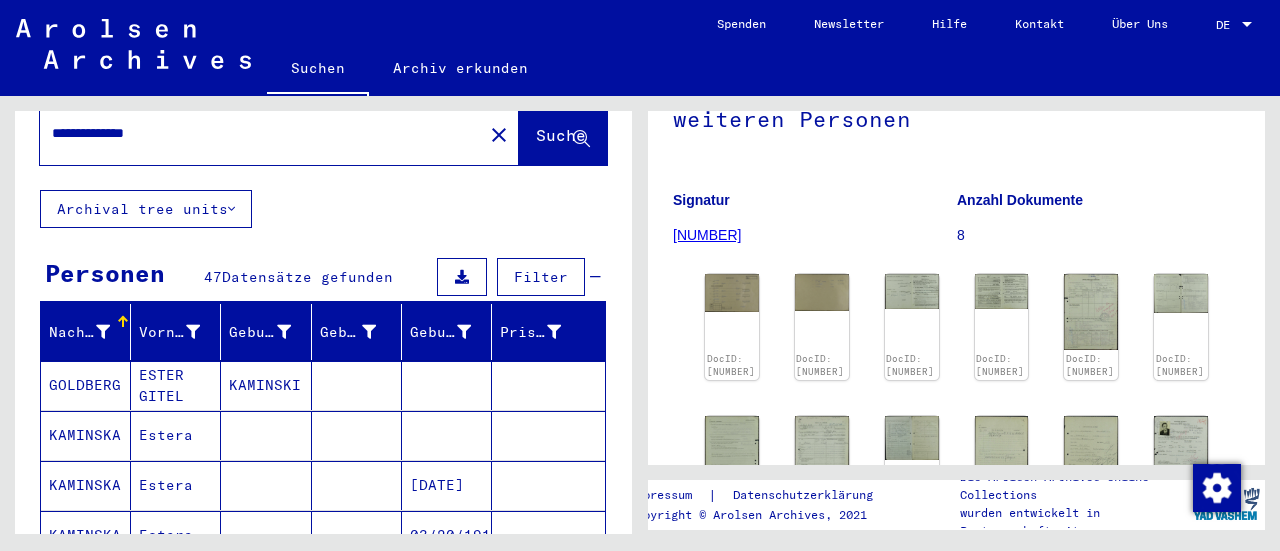 scroll, scrollTop: 0, scrollLeft: 0, axis: both 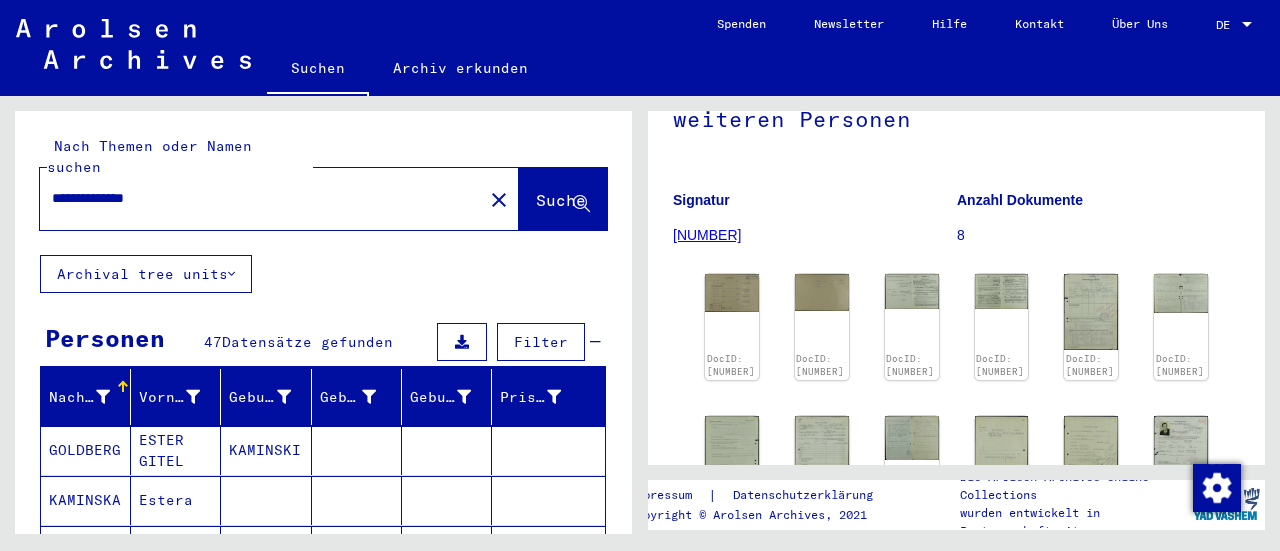 click on "**********" at bounding box center [261, 198] 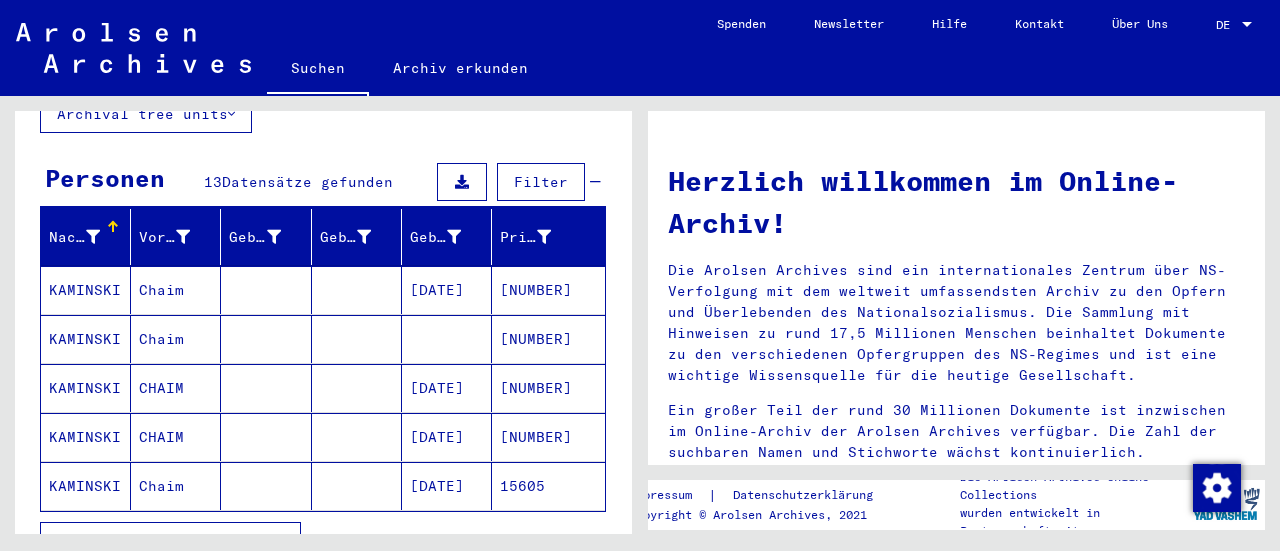 scroll, scrollTop: 161, scrollLeft: 0, axis: vertical 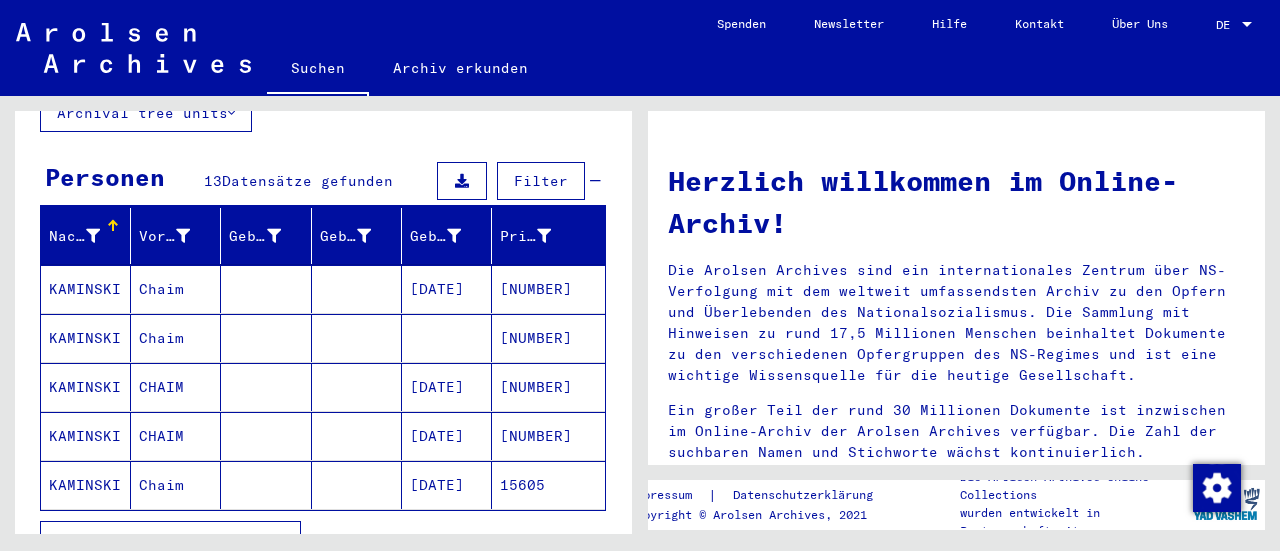 click on "Alle Ergebnisse anzeigen" at bounding box center [165, 540] 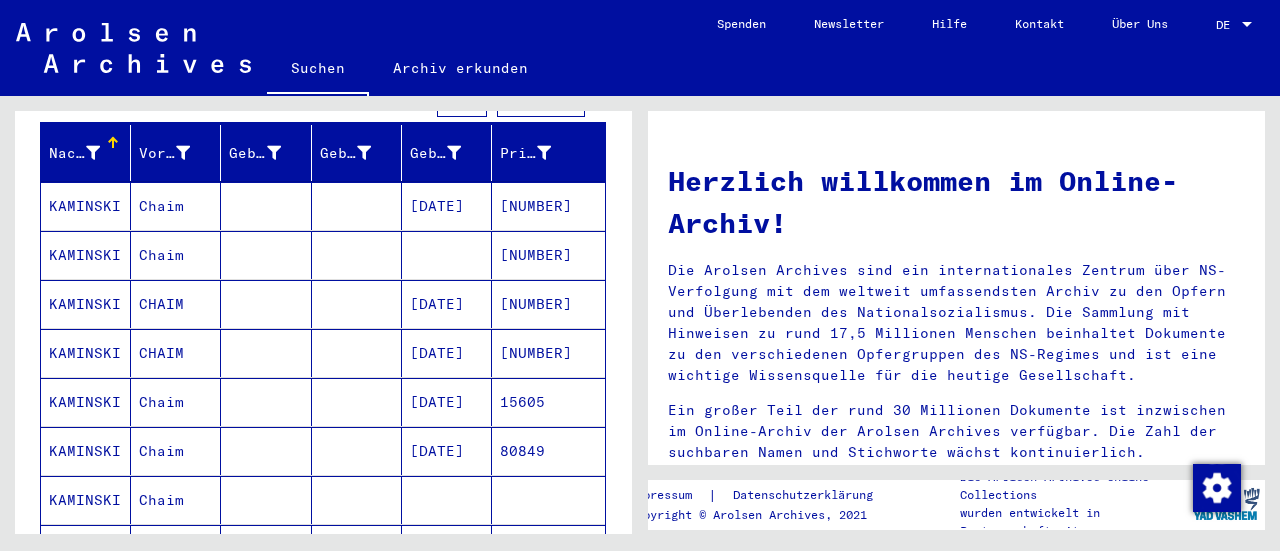 scroll, scrollTop: 250, scrollLeft: 0, axis: vertical 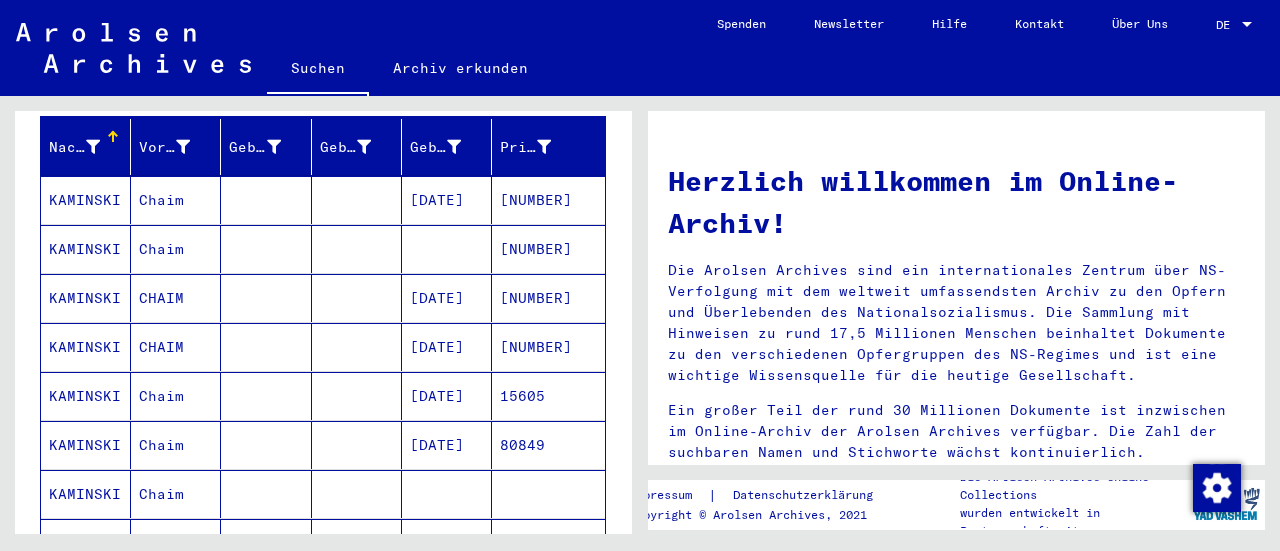 click on "KAMINSKI" at bounding box center (86, 249) 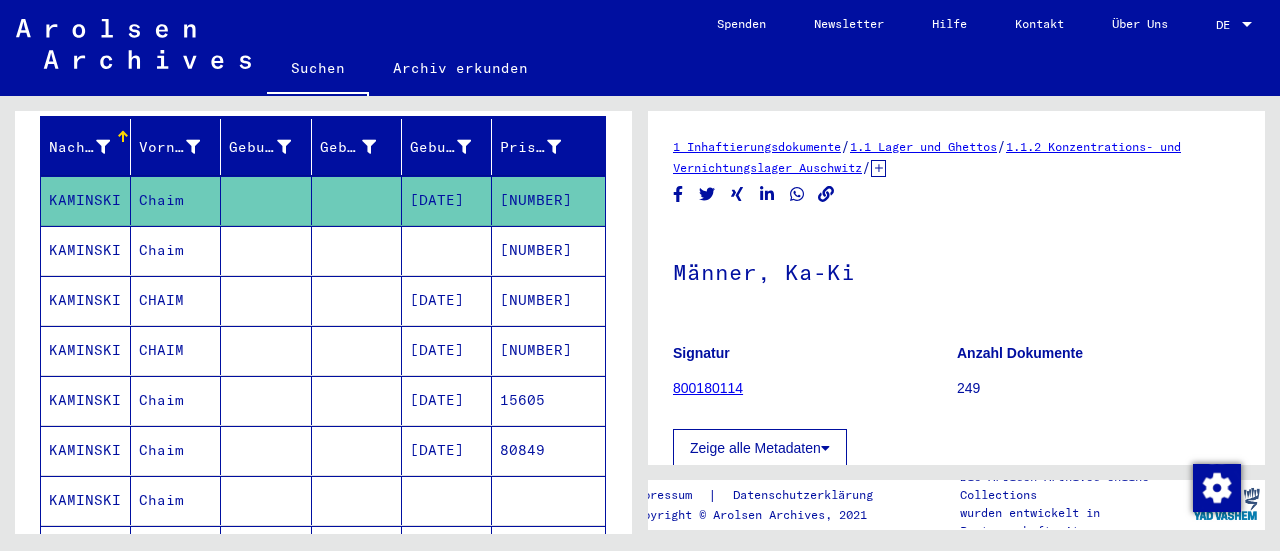 scroll, scrollTop: 0, scrollLeft: 0, axis: both 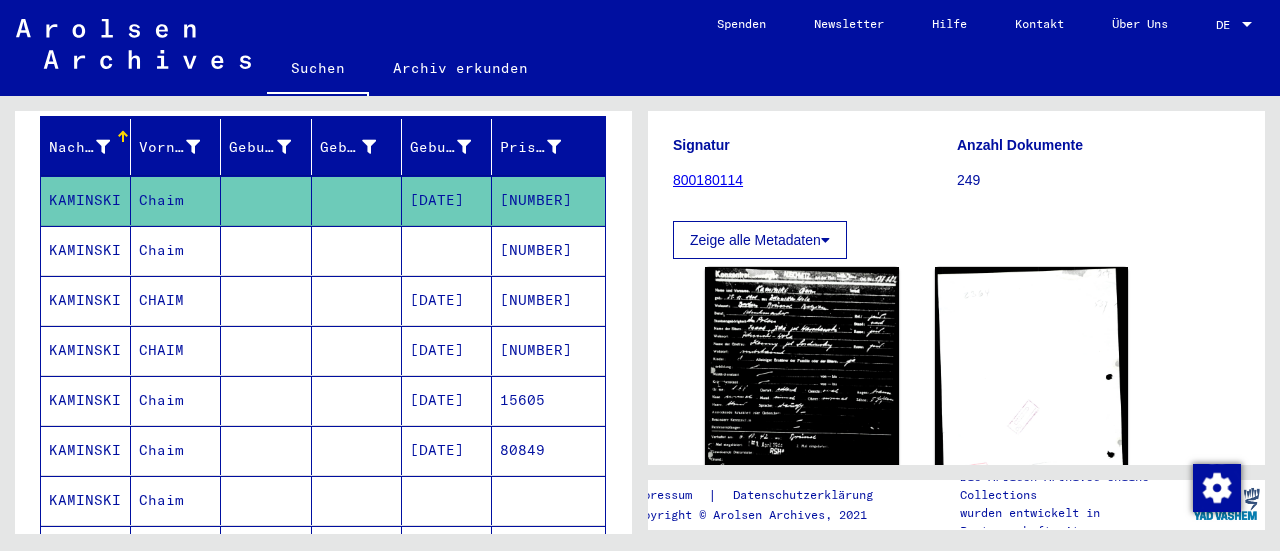 click on "KAMINSKI" at bounding box center [86, 350] 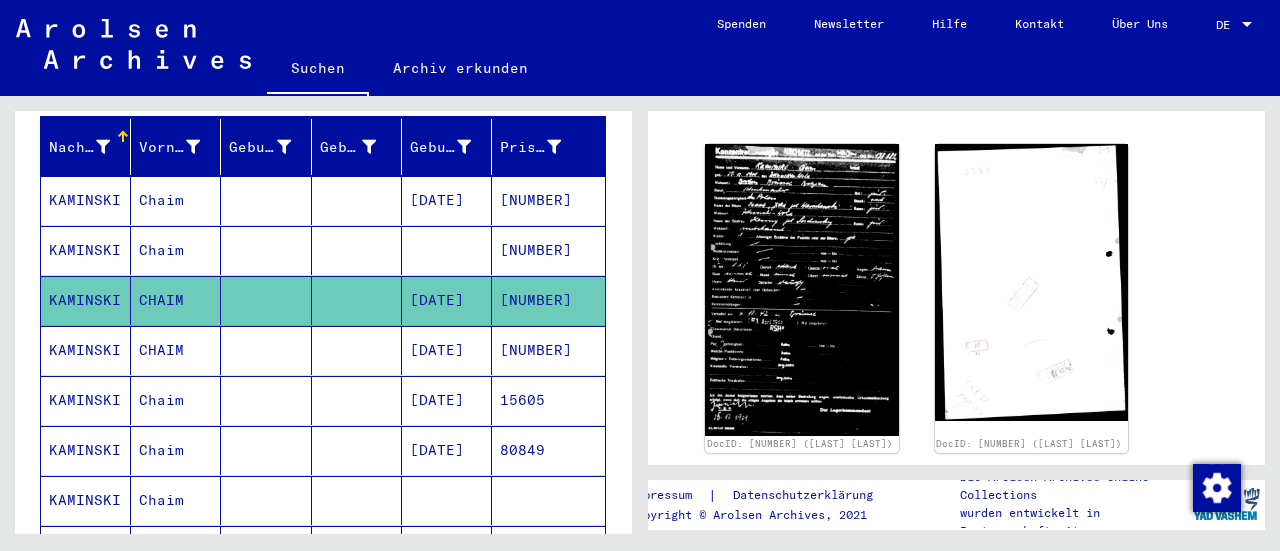 scroll, scrollTop: 133, scrollLeft: 0, axis: vertical 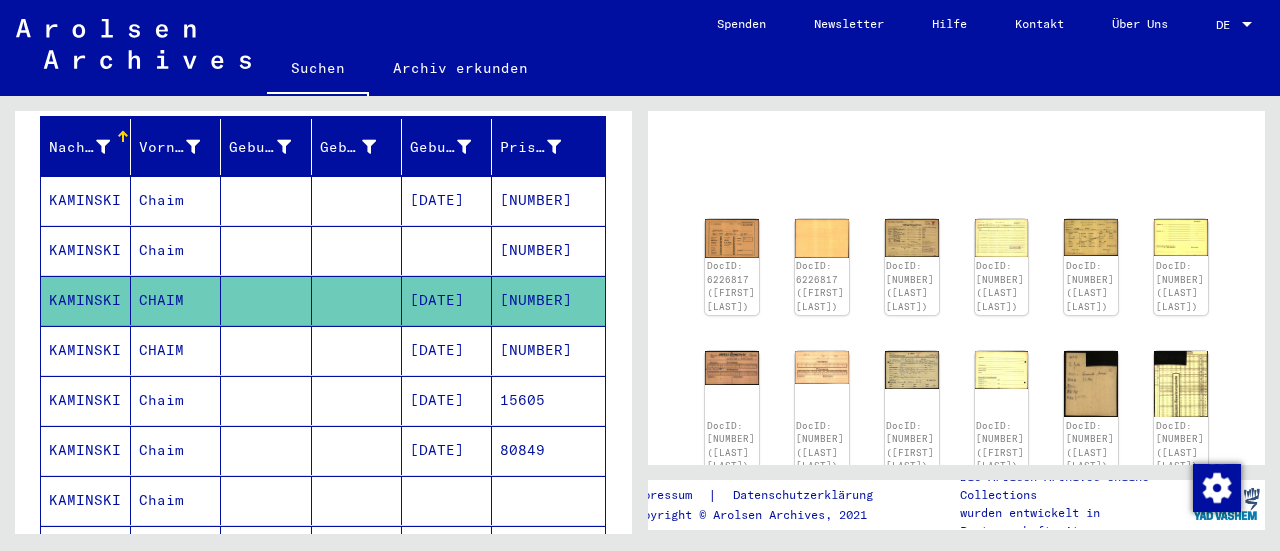 click on "DocID: [NUMBER] ([FIRST] [LAST]) DocID: [NUMBER] ([FIRST] [LAST]) DocID: [NUMBER] ([FIRST] [LAST]) DocID: [NUMBER] ([FIRST] [LAST]) DocID: [NUMBER] ([FIRST] [LAST]) DocID: [NUMBER] ([FIRST] [LAST]) DocID: [NUMBER] ([FIRST] [LAST]) DocID: [NUMBER] ([FIRST] [LAST]) DocID: [NUMBER] ([FIRST] [LAST]) DocID: [NUMBER] ([FIRST] [LAST]) DocID: [NUMBER] ([FIRST] [LAST]) DocID: [NUMBER] ([FIRST] [LAST]) DocID: [NUMBER] ([FIRST] [LAST]) DocID: [NUMBER] ([FIRST] [LAST])" 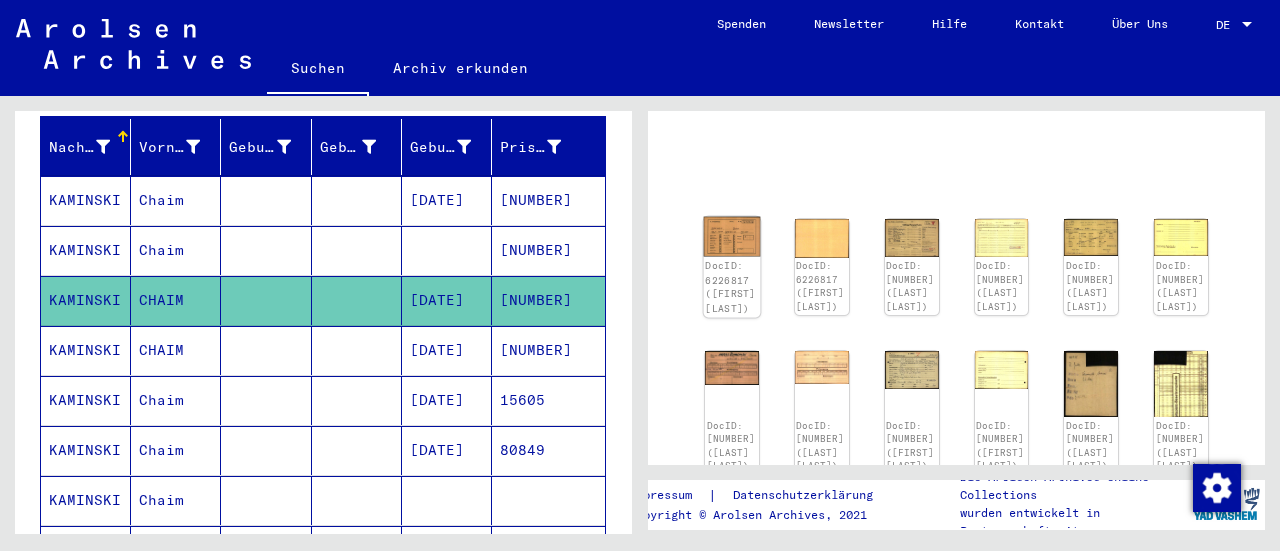 click 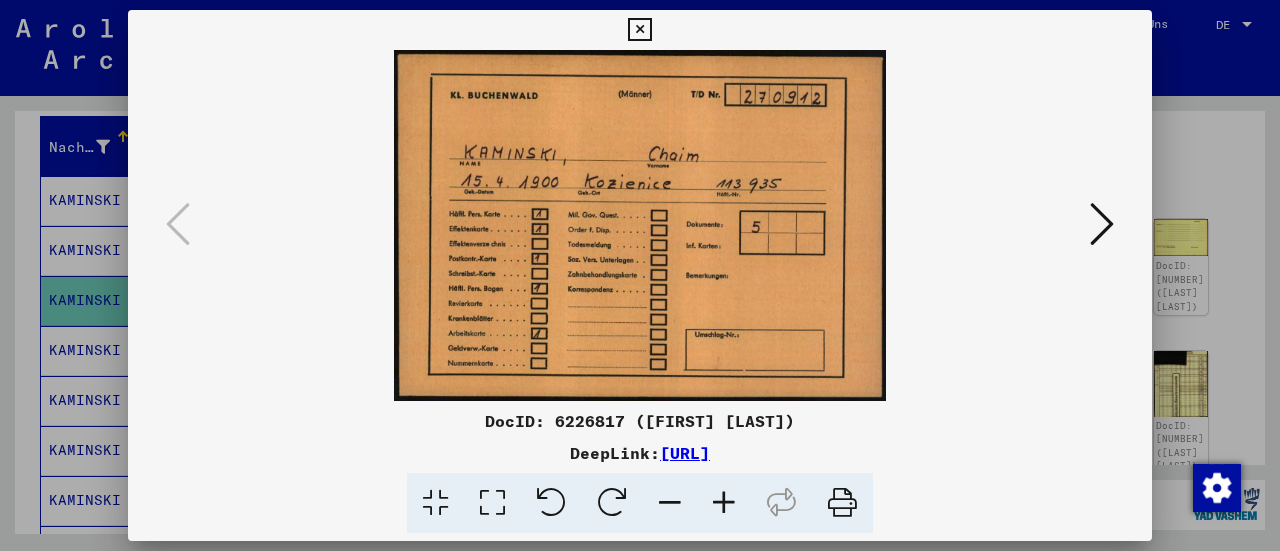 click at bounding box center (639, 30) 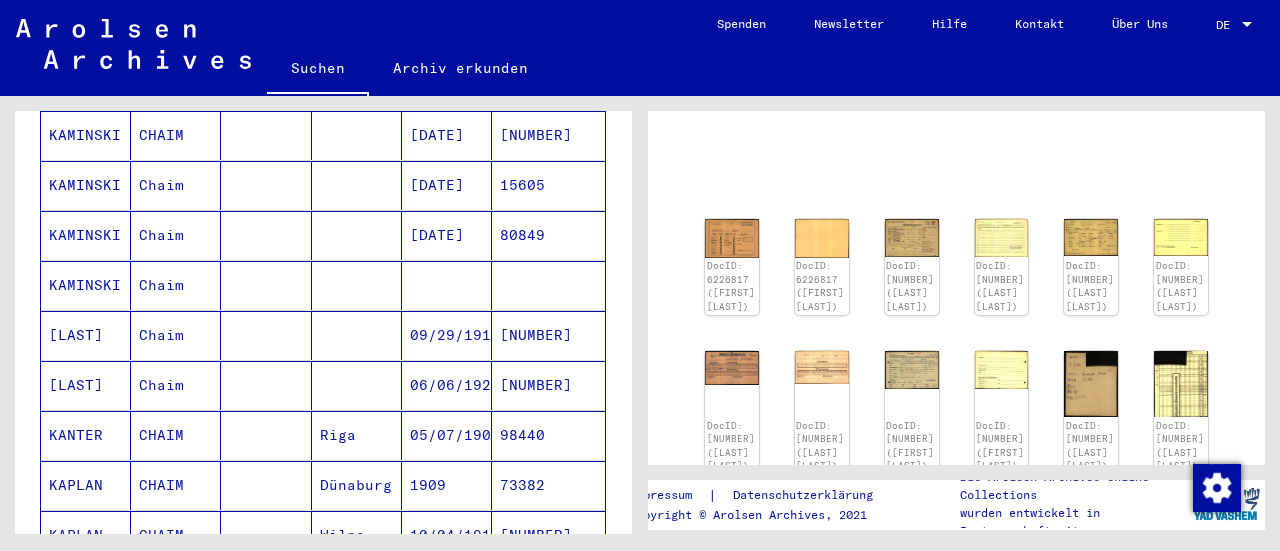 scroll, scrollTop: 459, scrollLeft: 0, axis: vertical 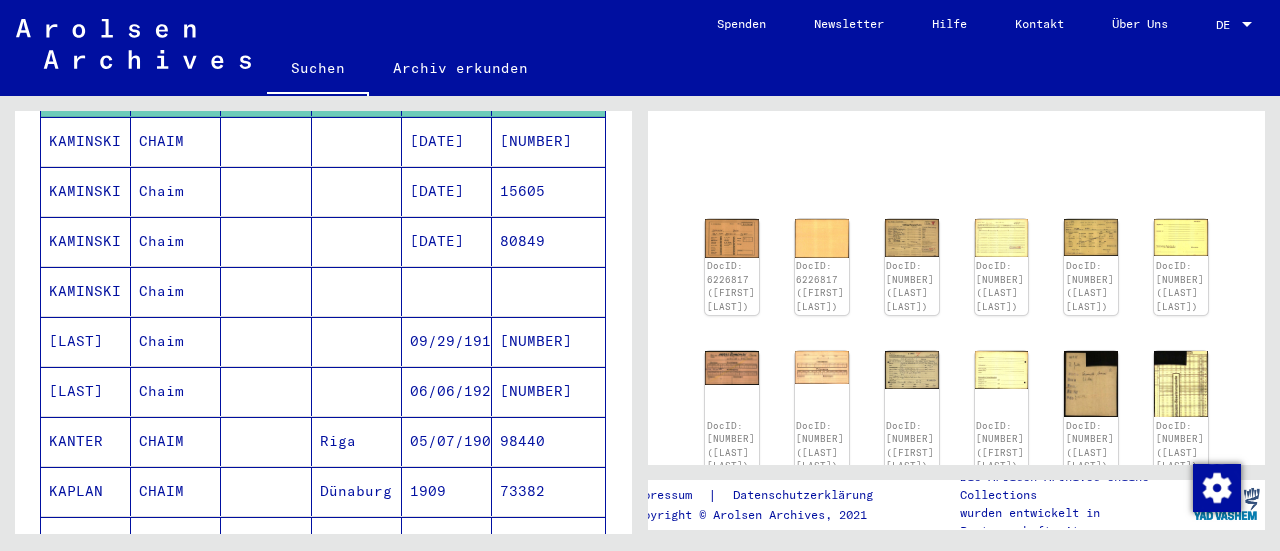 click on "KAMINSKI" at bounding box center [86, 341] 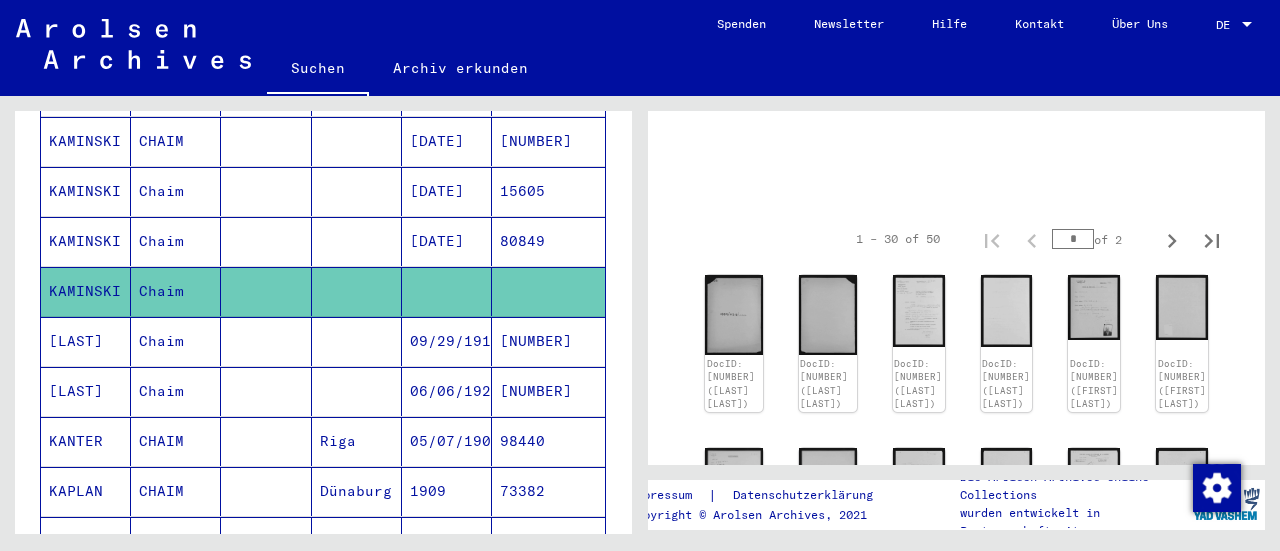 click on "[LAST]" at bounding box center (86, 391) 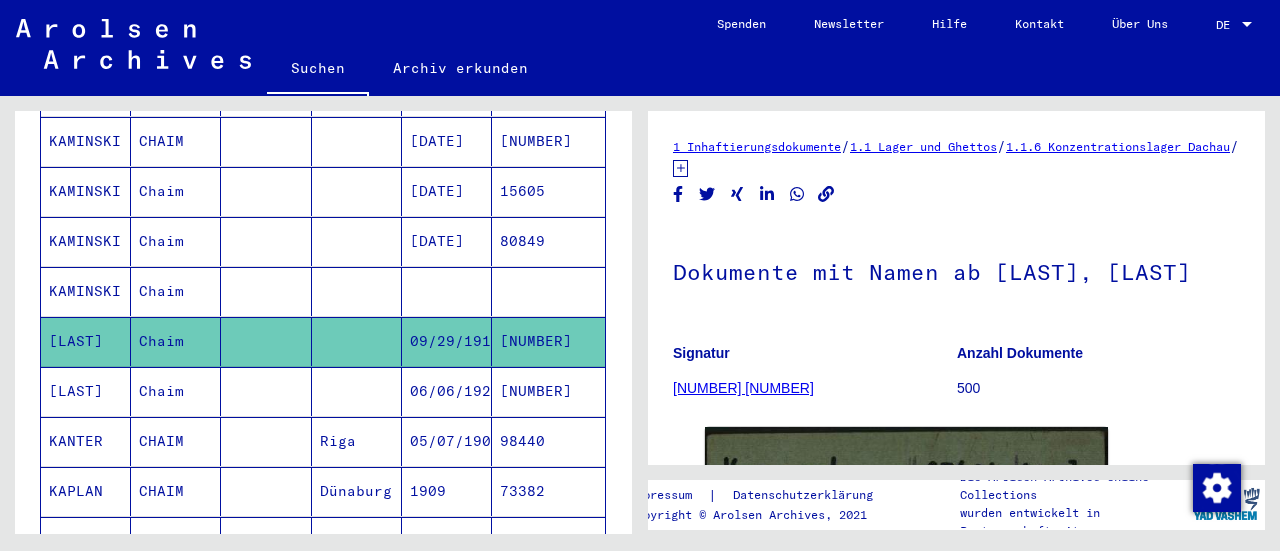 scroll, scrollTop: 0, scrollLeft: 0, axis: both 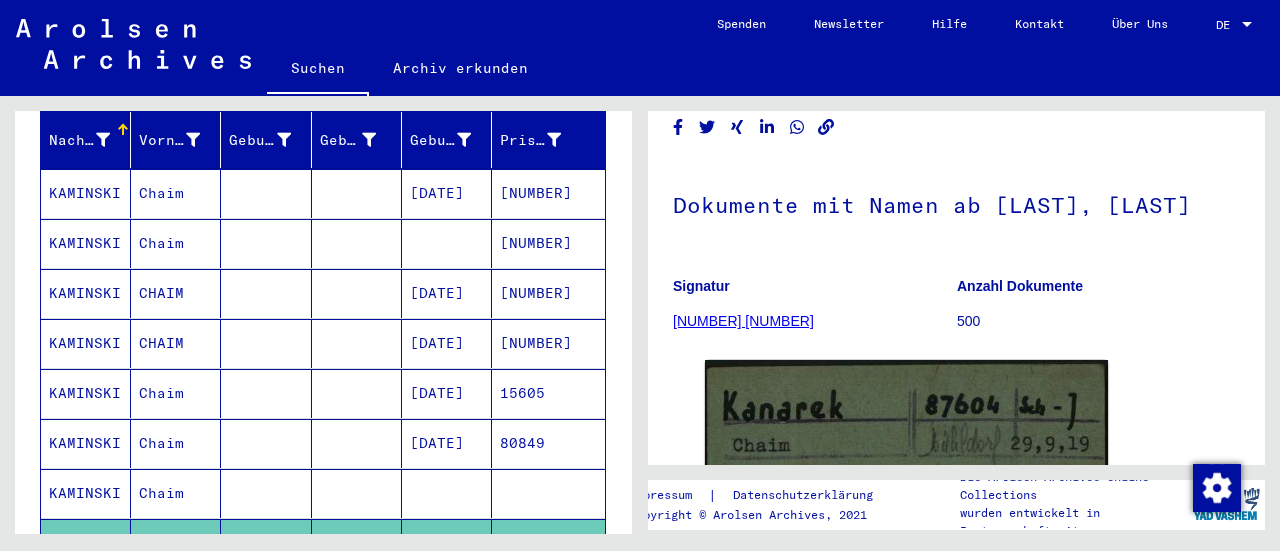 click on "KAMINSKI" at bounding box center [86, 293] 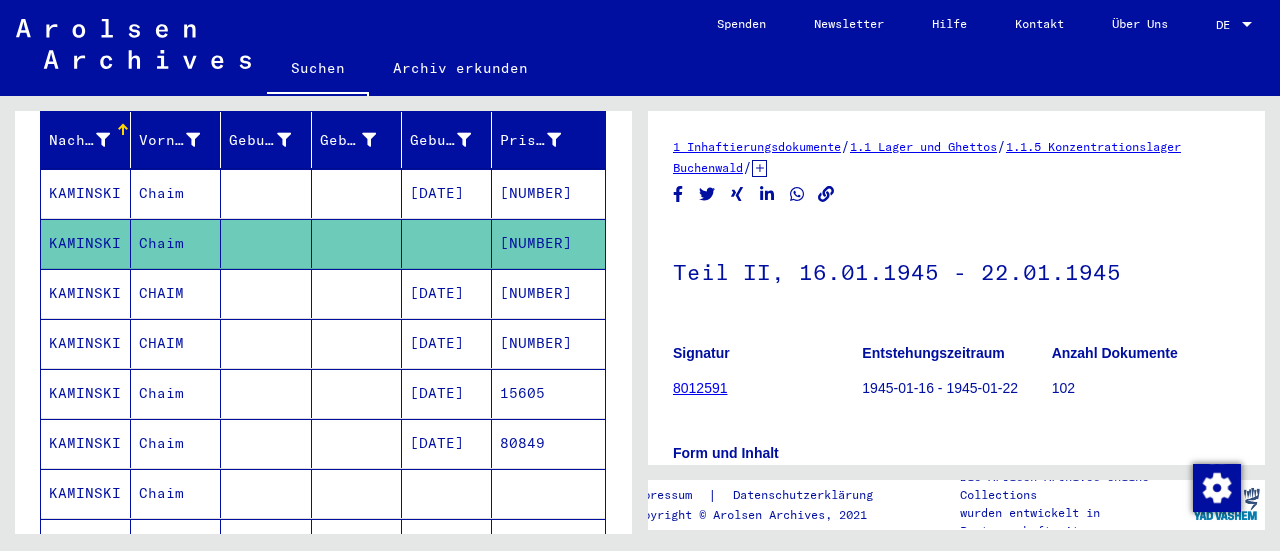 scroll, scrollTop: 0, scrollLeft: 0, axis: both 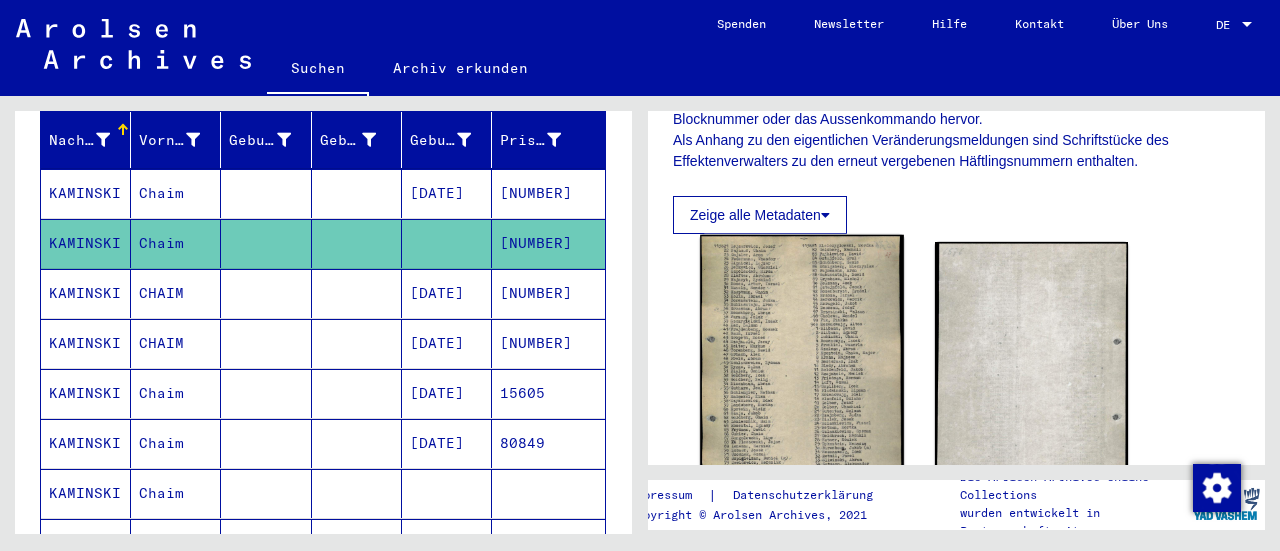 click 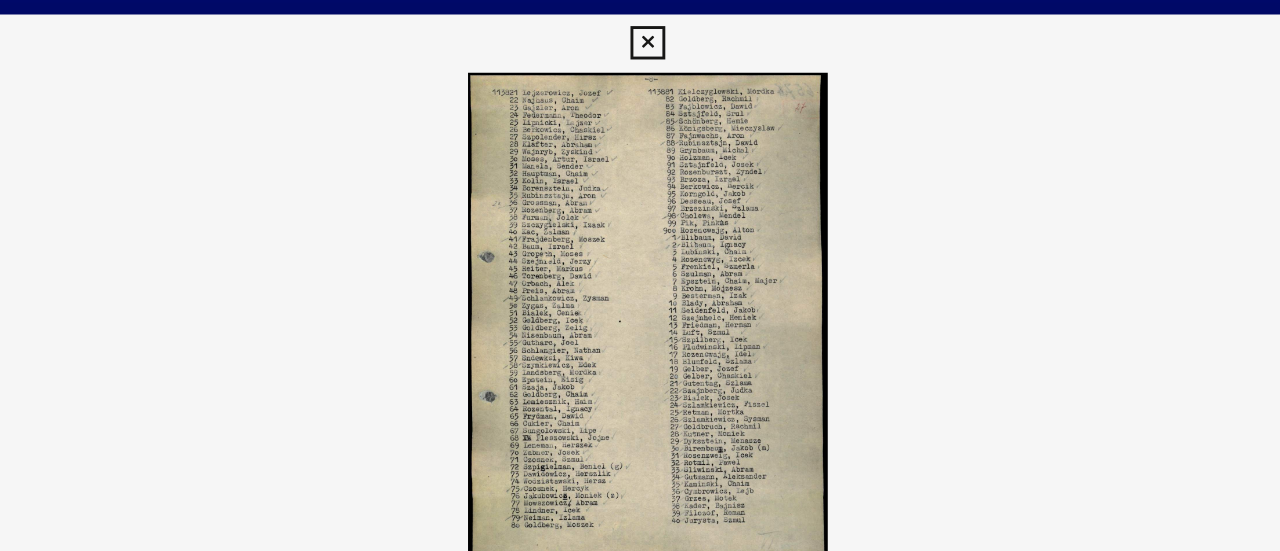 click at bounding box center (639, 30) 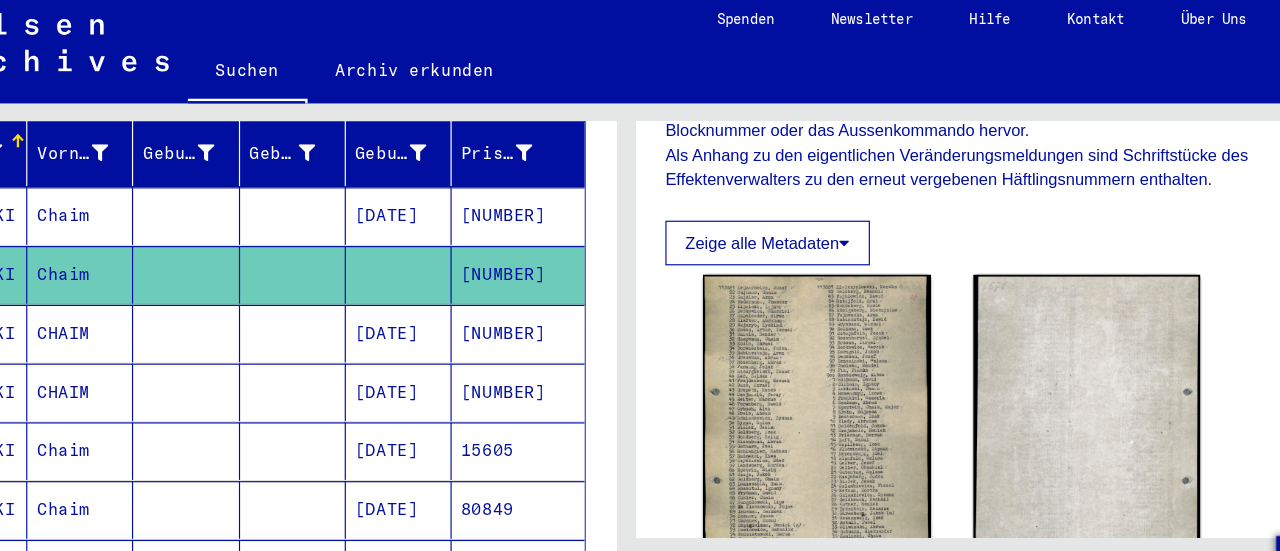 scroll, scrollTop: 256, scrollLeft: 0, axis: vertical 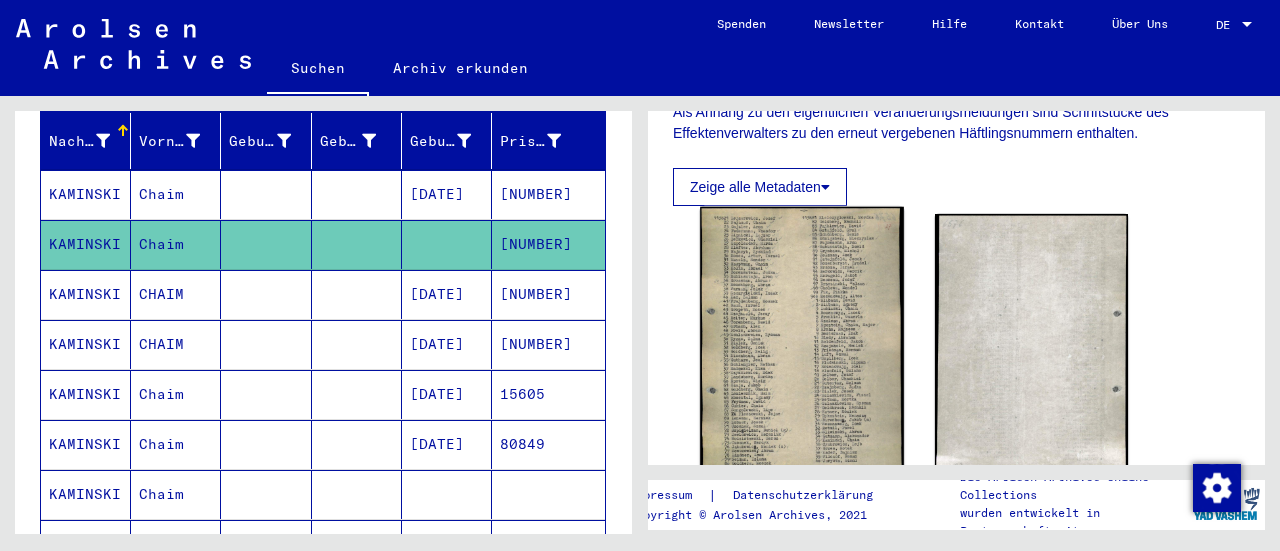 click 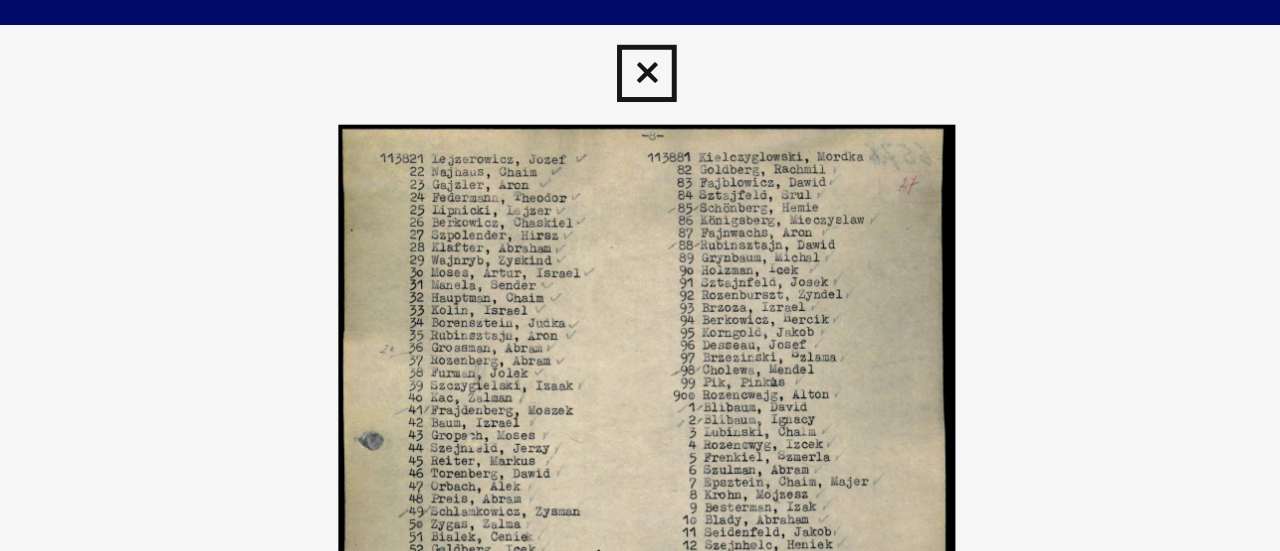 click at bounding box center [639, 30] 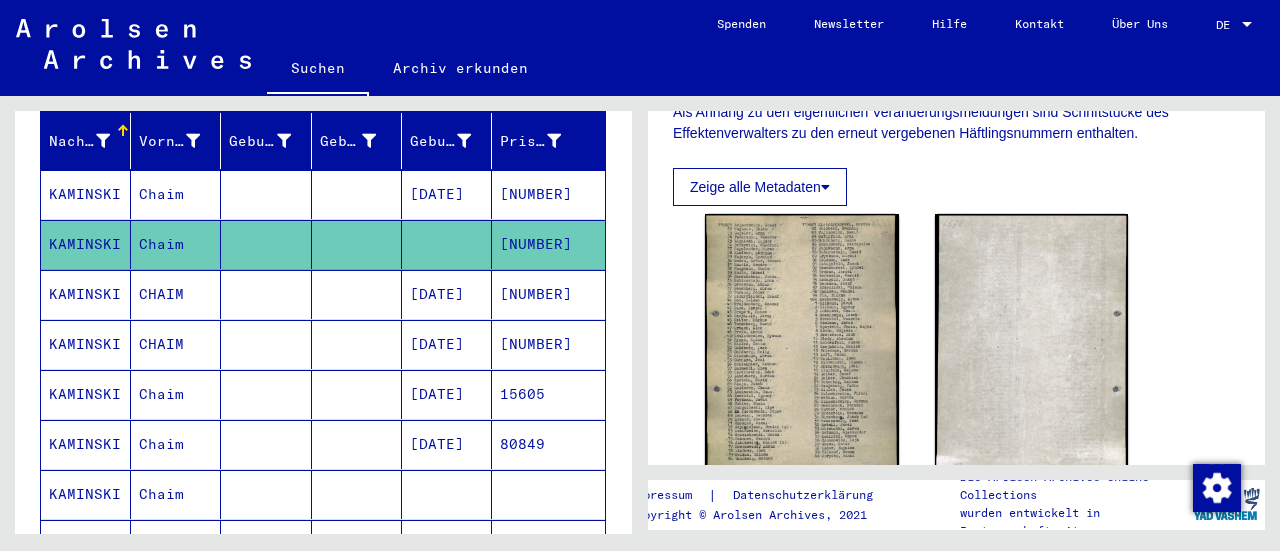 click at bounding box center [357, 394] 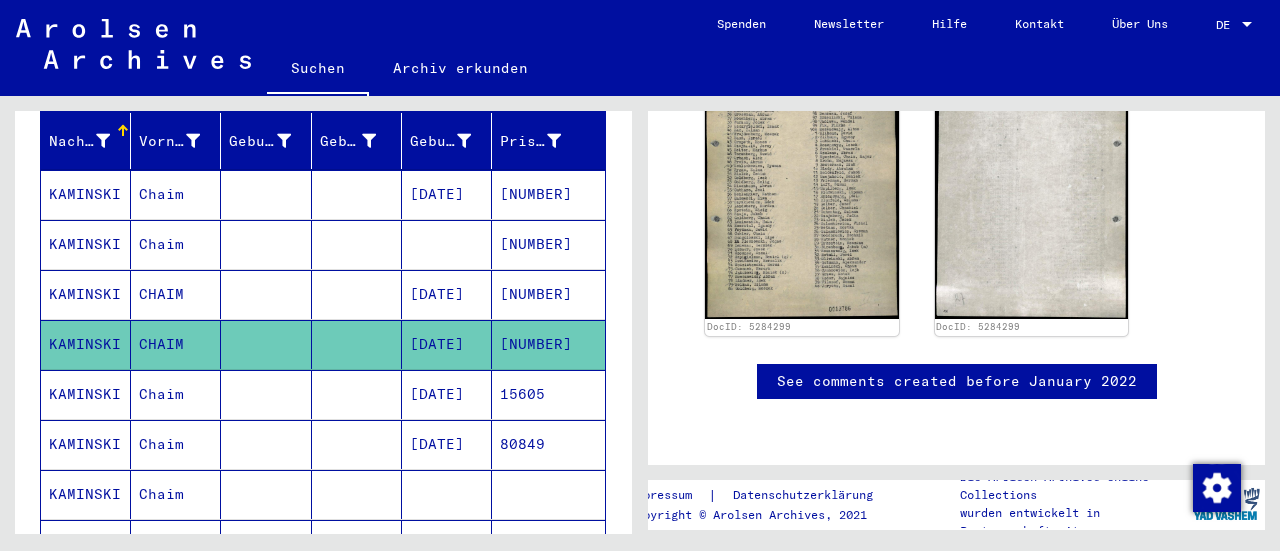 scroll, scrollTop: 186, scrollLeft: 0, axis: vertical 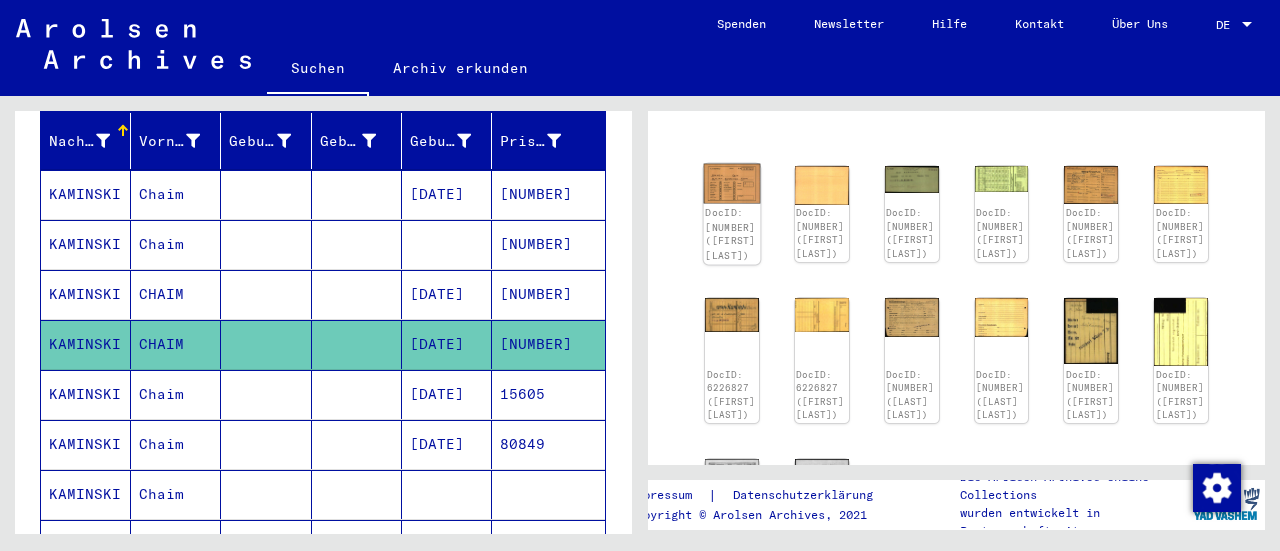 click 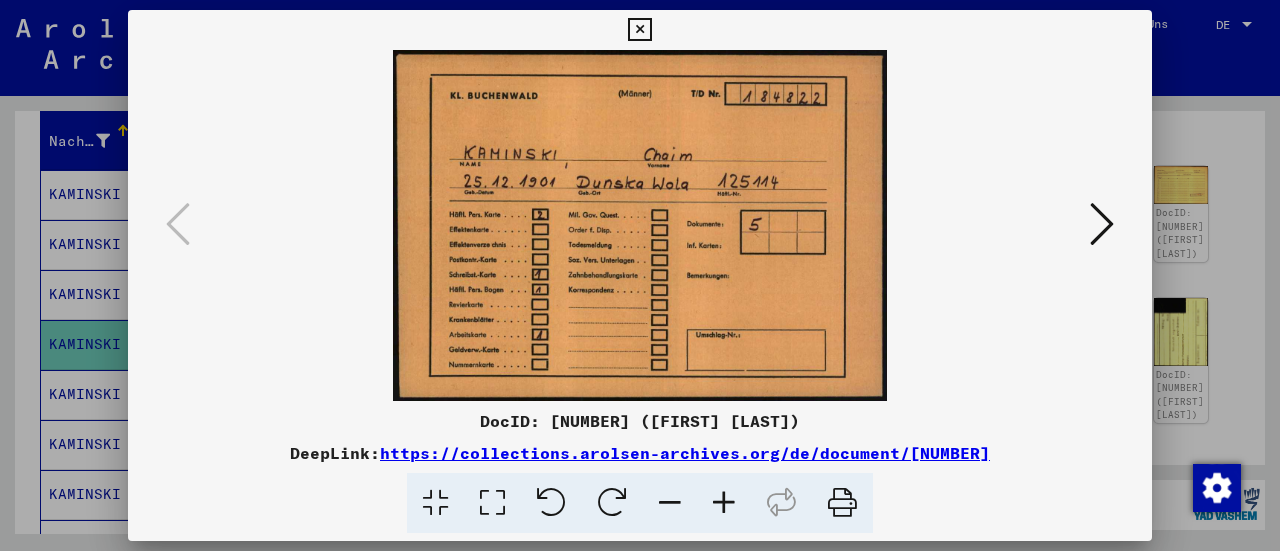 click at bounding box center (639, 30) 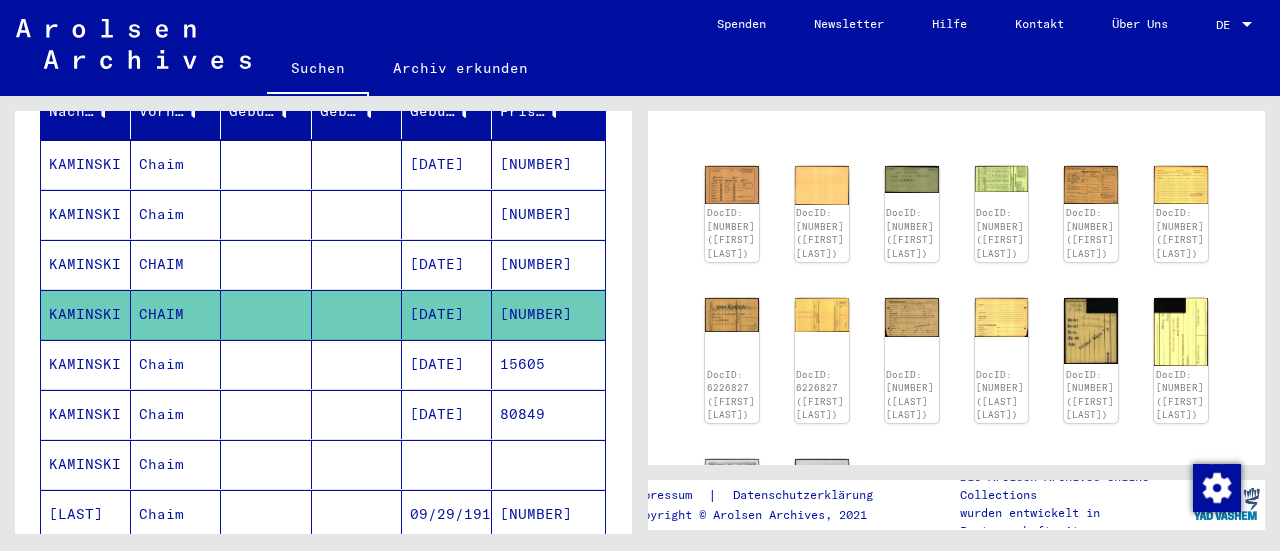 scroll, scrollTop: 288, scrollLeft: 0, axis: vertical 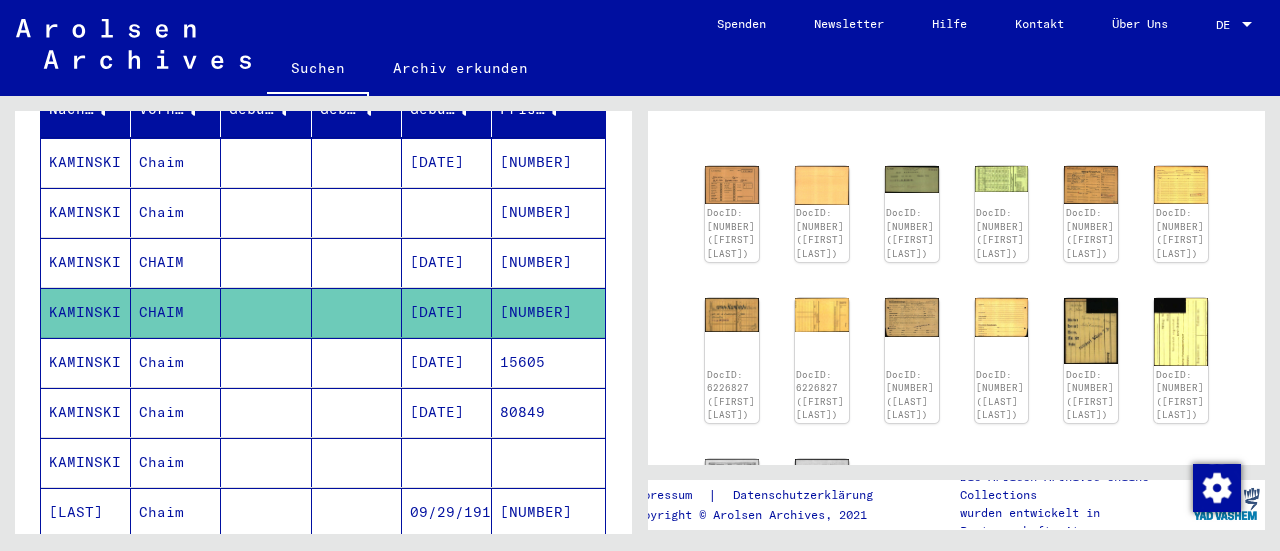 click on "[DATE]" at bounding box center [447, 412] 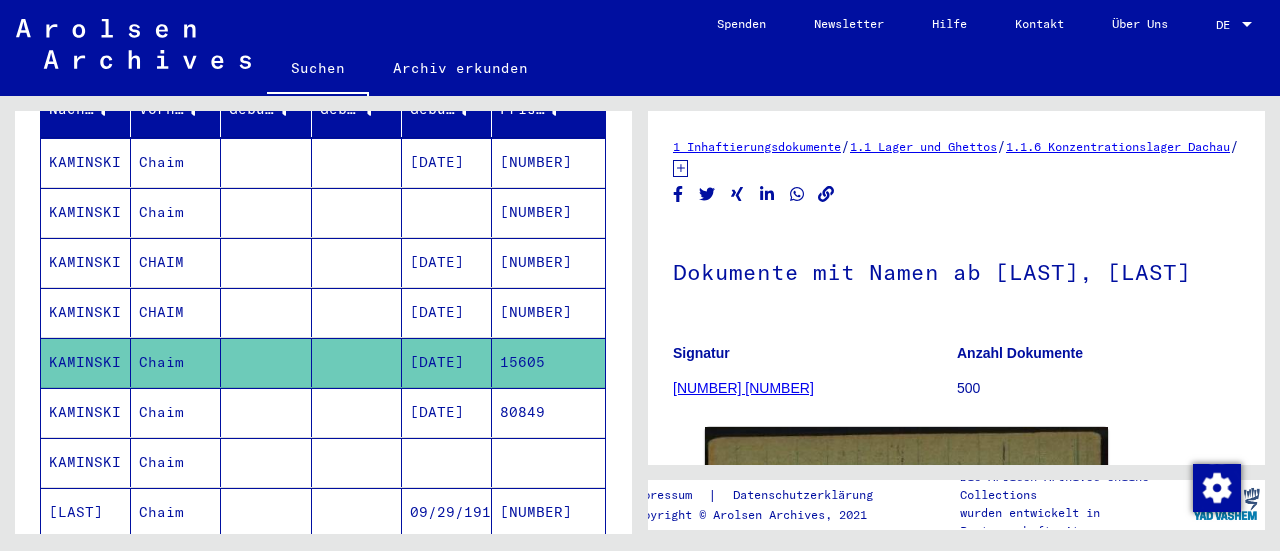 scroll, scrollTop: 0, scrollLeft: 0, axis: both 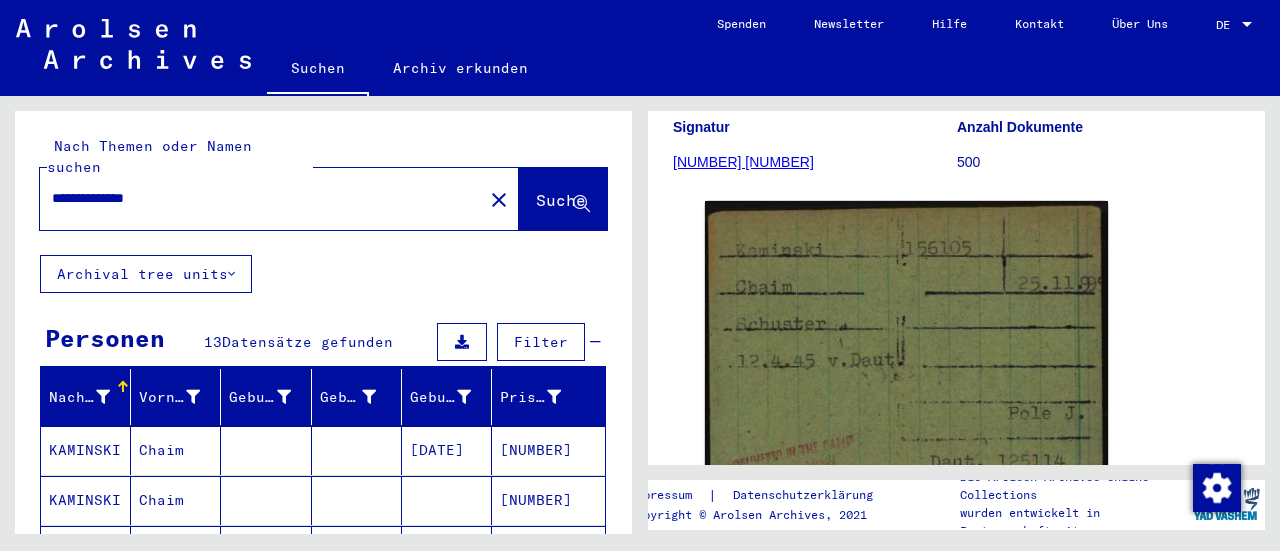 click on "**********" at bounding box center (261, 198) 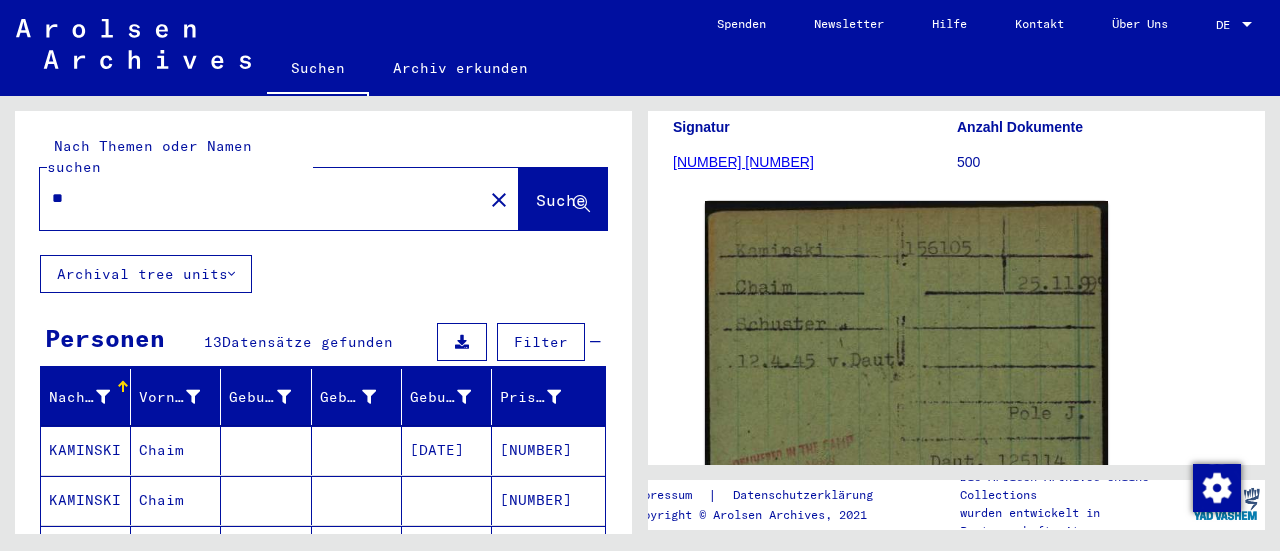 type on "*" 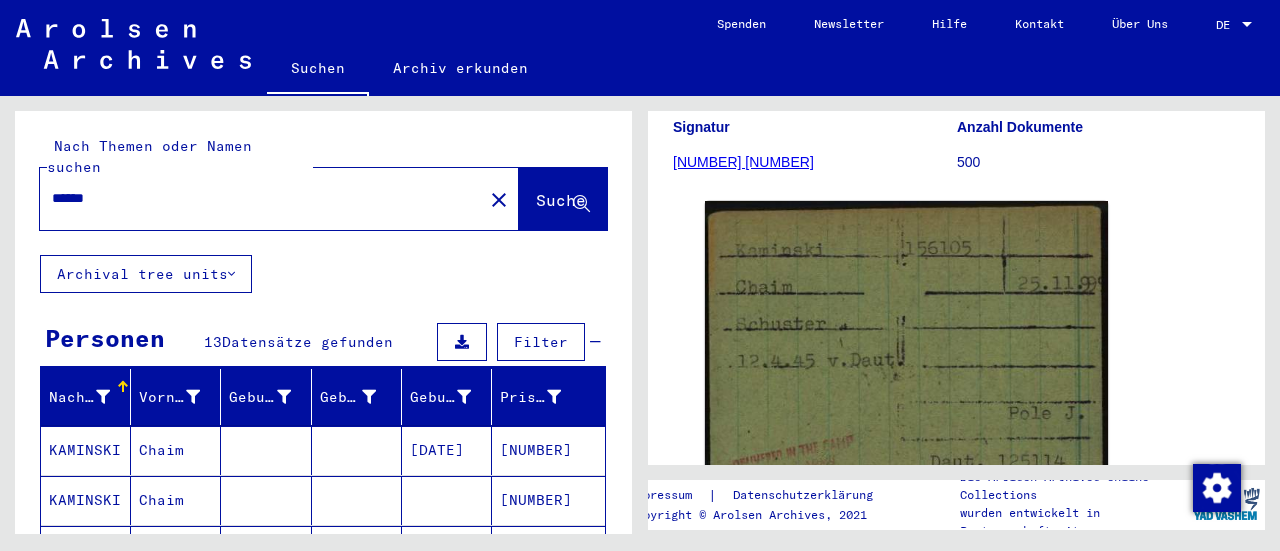 type on "******" 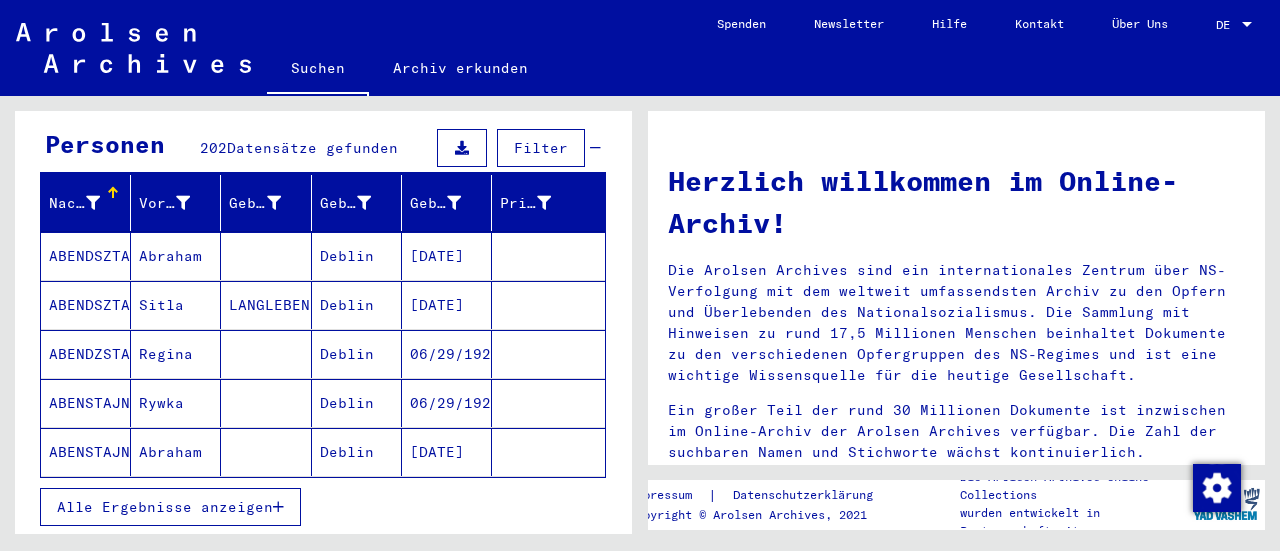 click at bounding box center [278, 507] 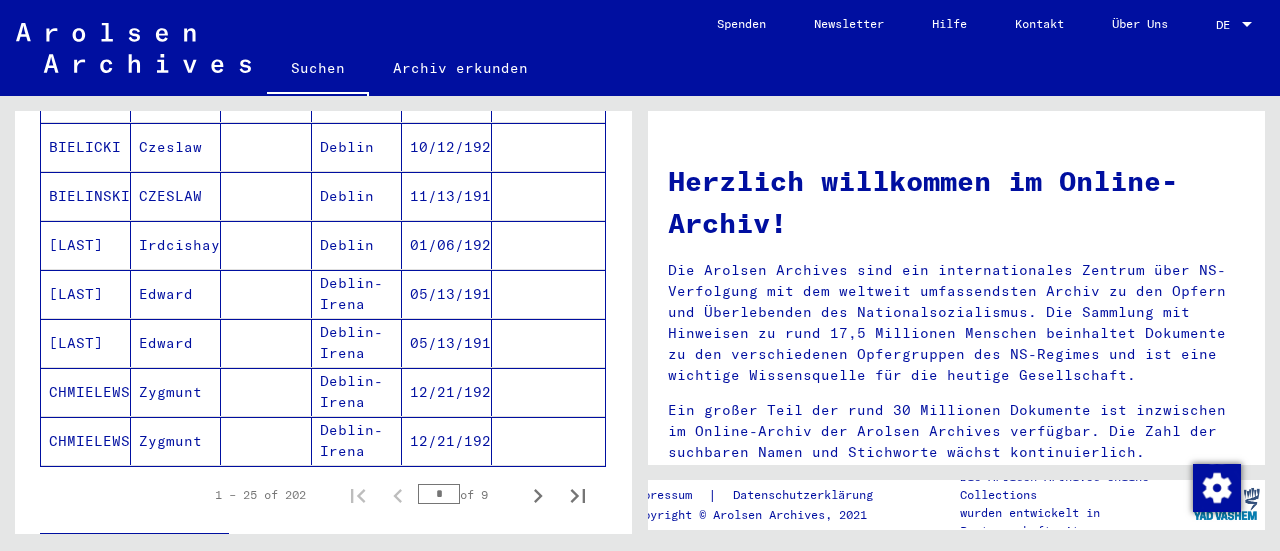 scroll, scrollTop: 1238, scrollLeft: 0, axis: vertical 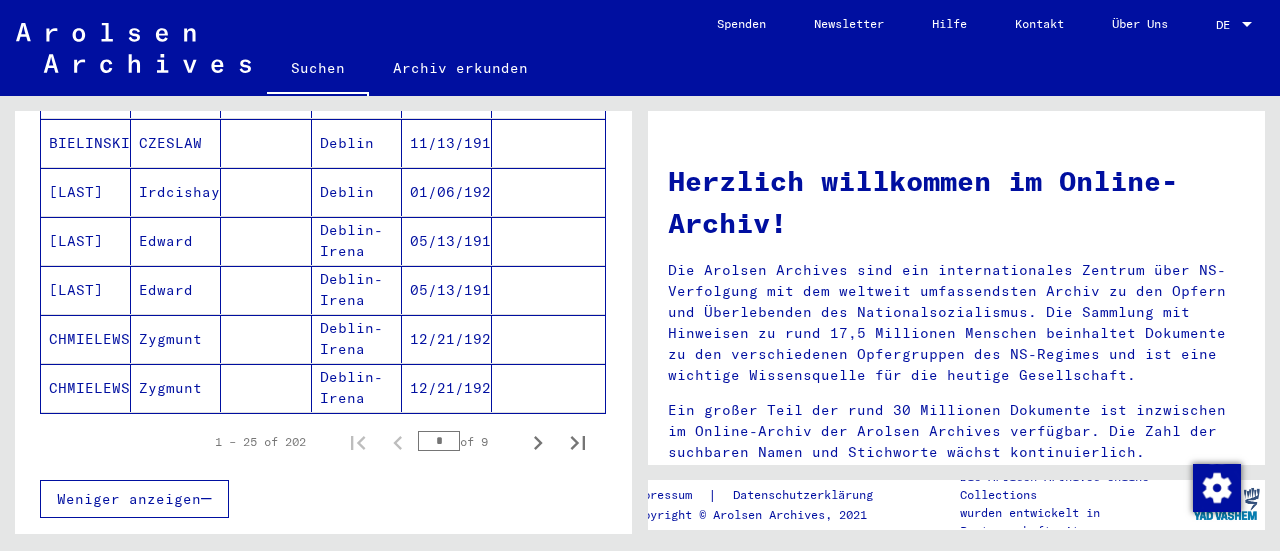 click 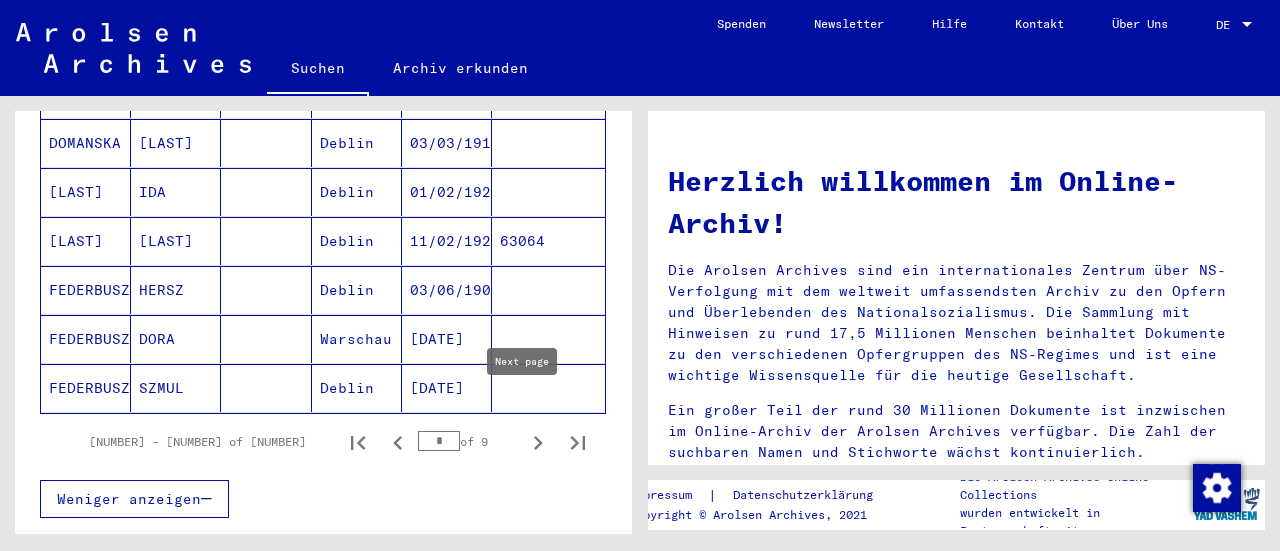 click 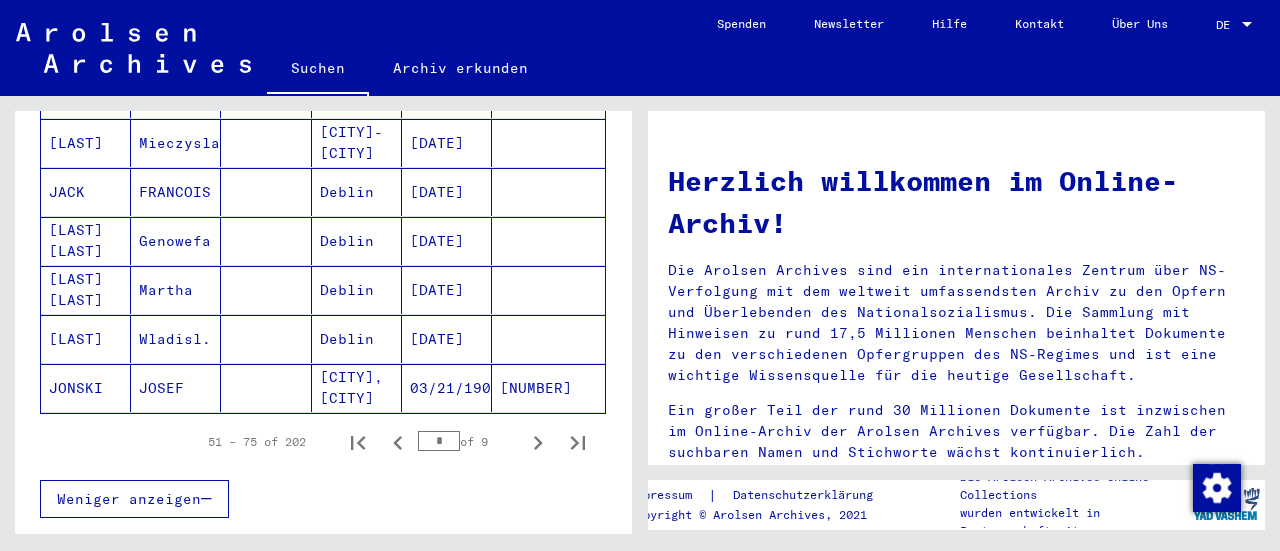 click 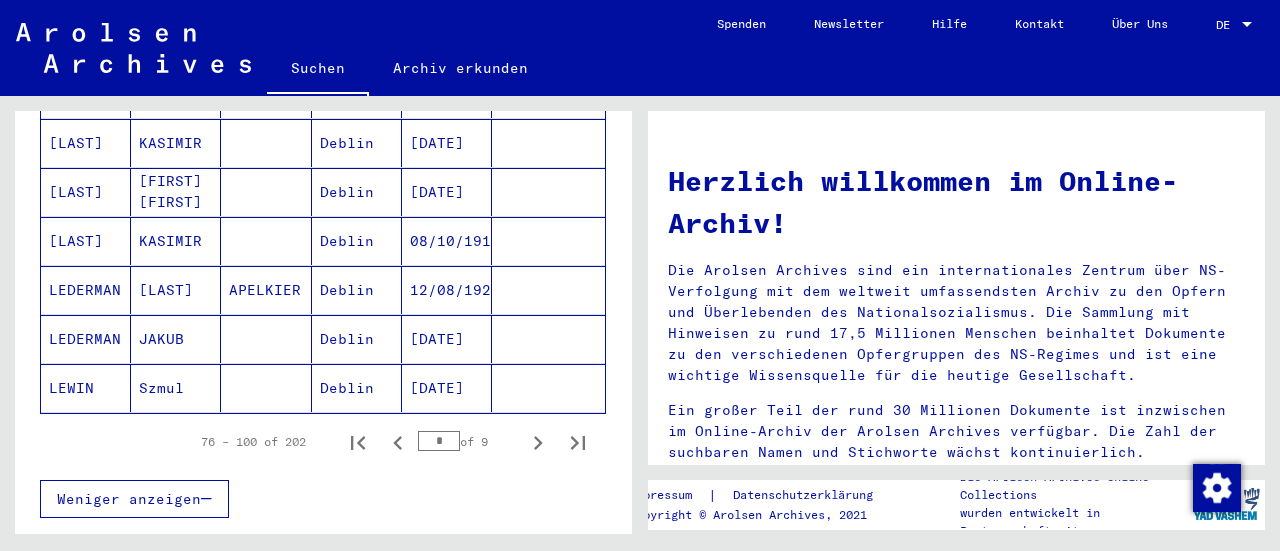 click 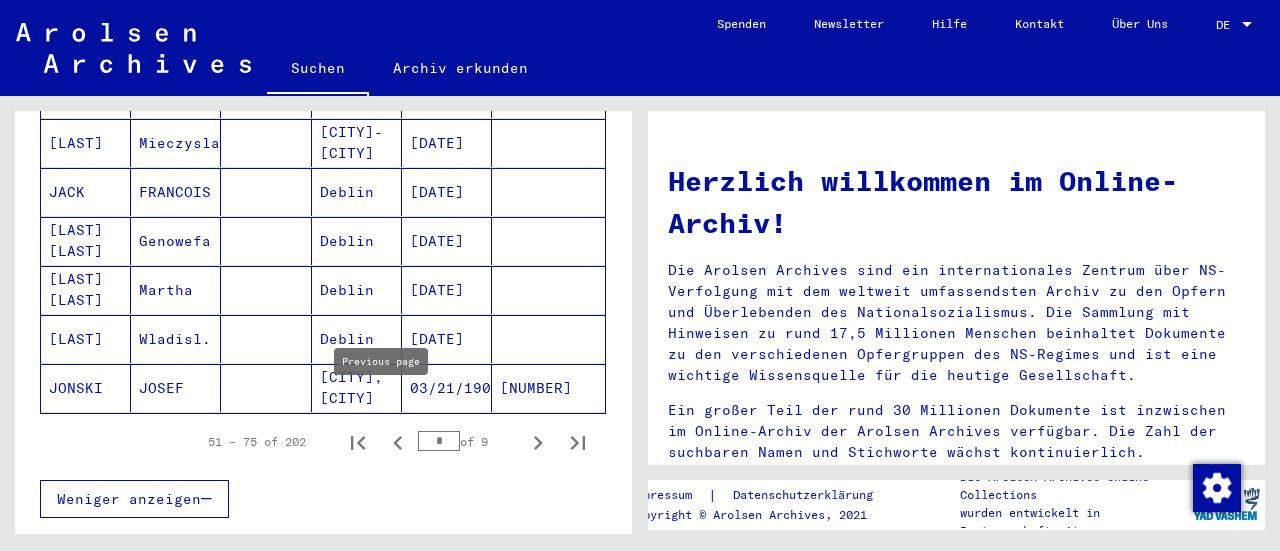 click 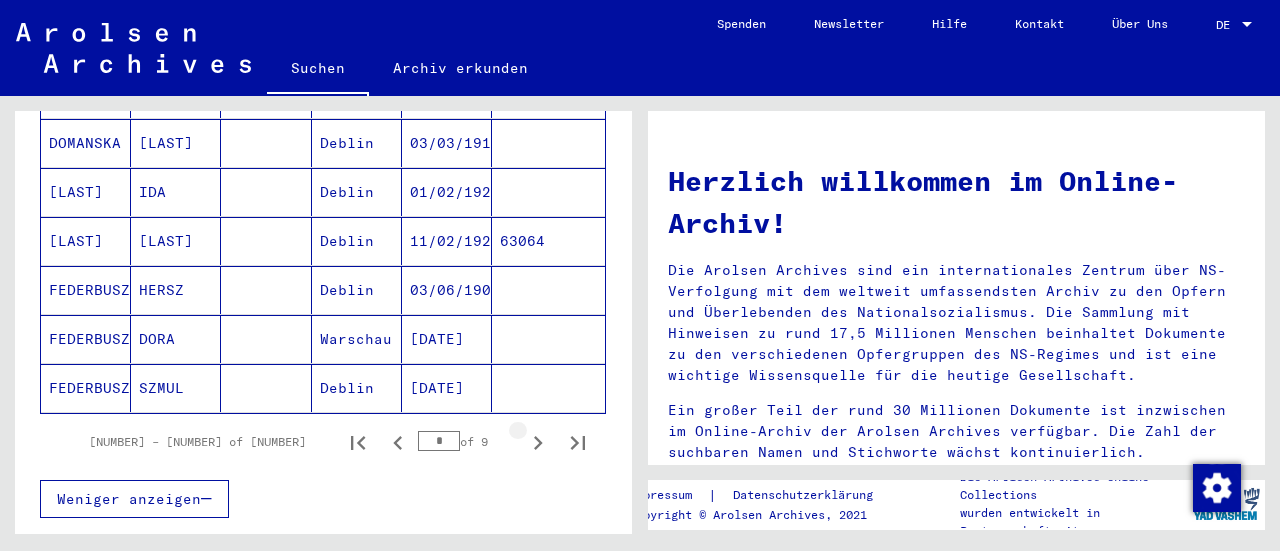 click 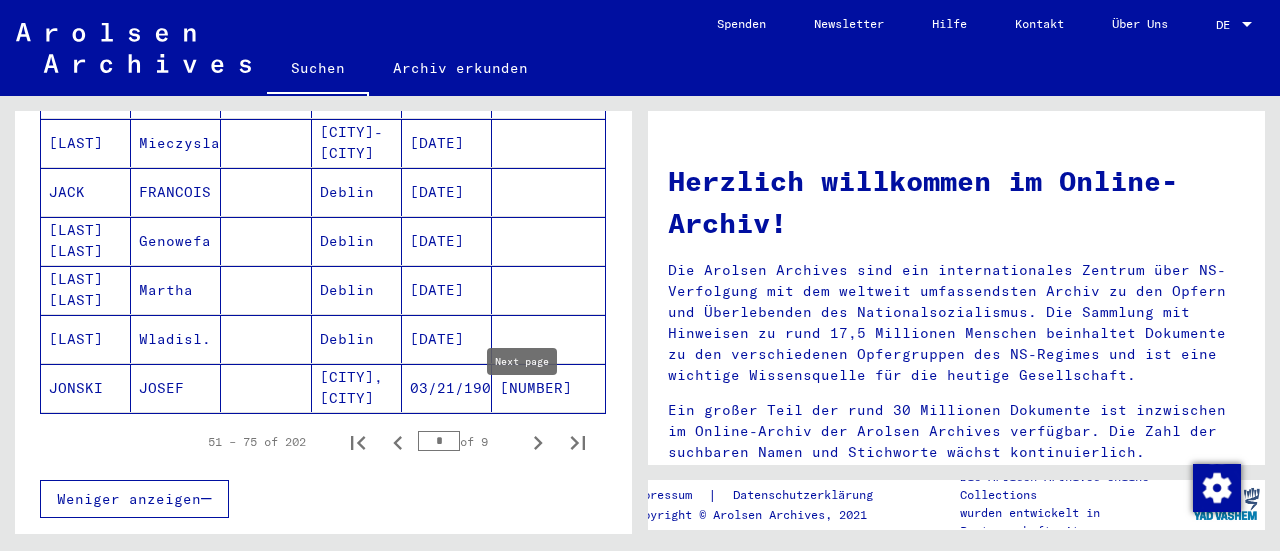 click 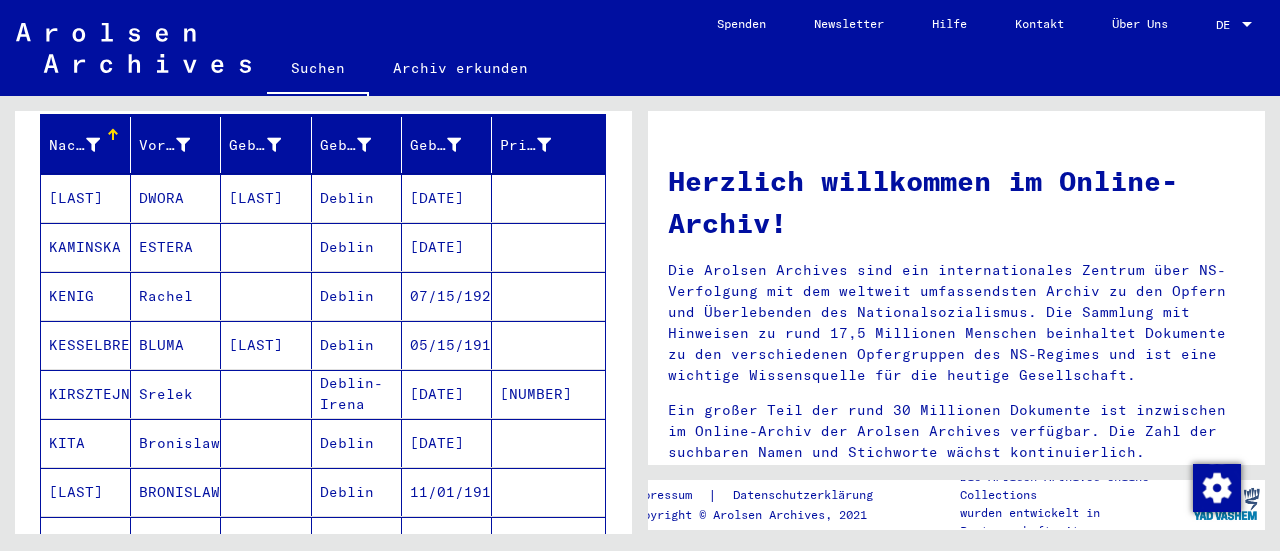 scroll, scrollTop: 246, scrollLeft: 0, axis: vertical 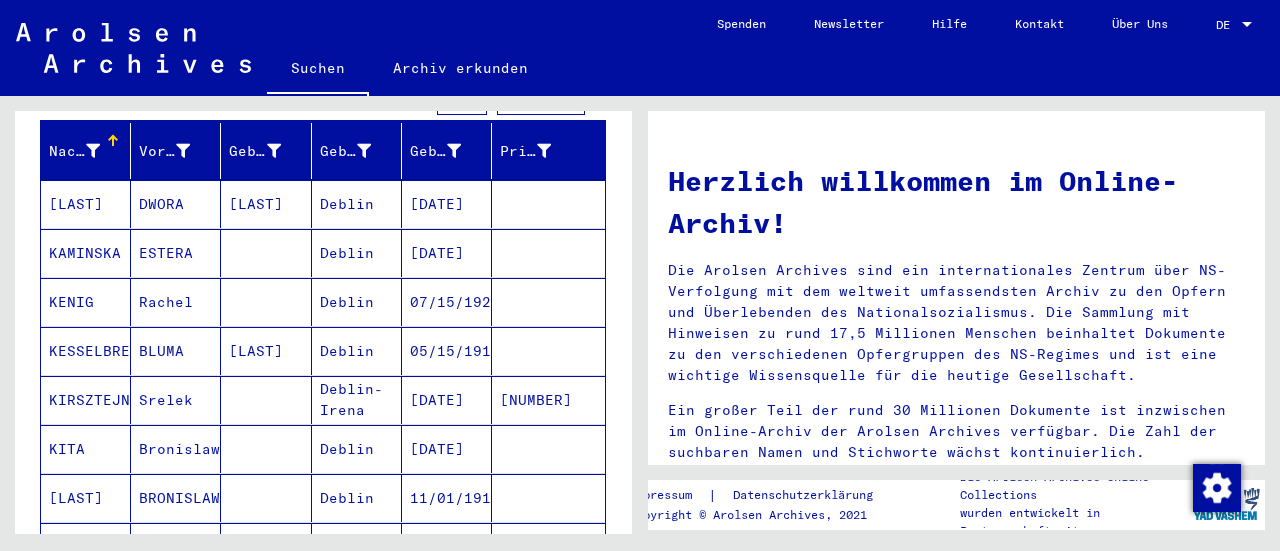 click on "KAMINSKA" at bounding box center (86, 302) 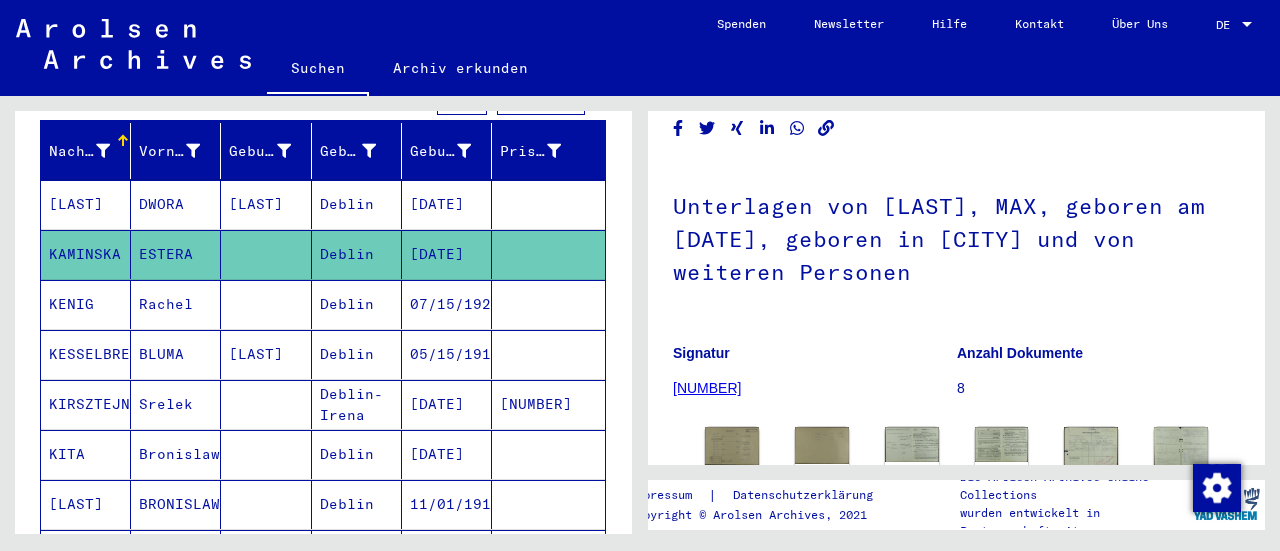 scroll, scrollTop: 0, scrollLeft: 0, axis: both 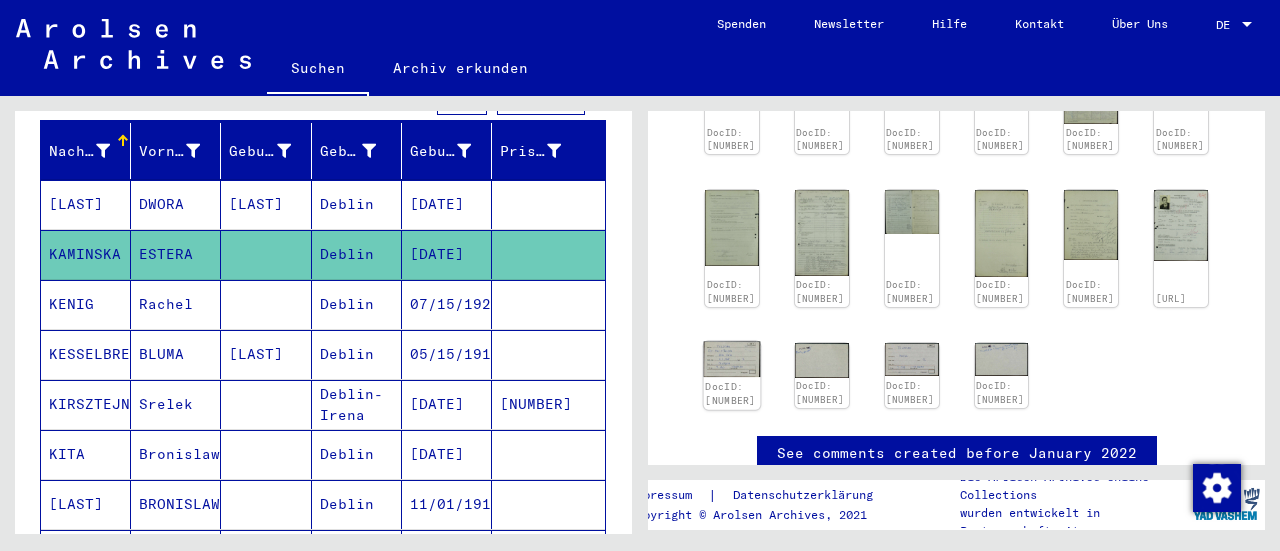 click on "DocID: [NUMBER]" 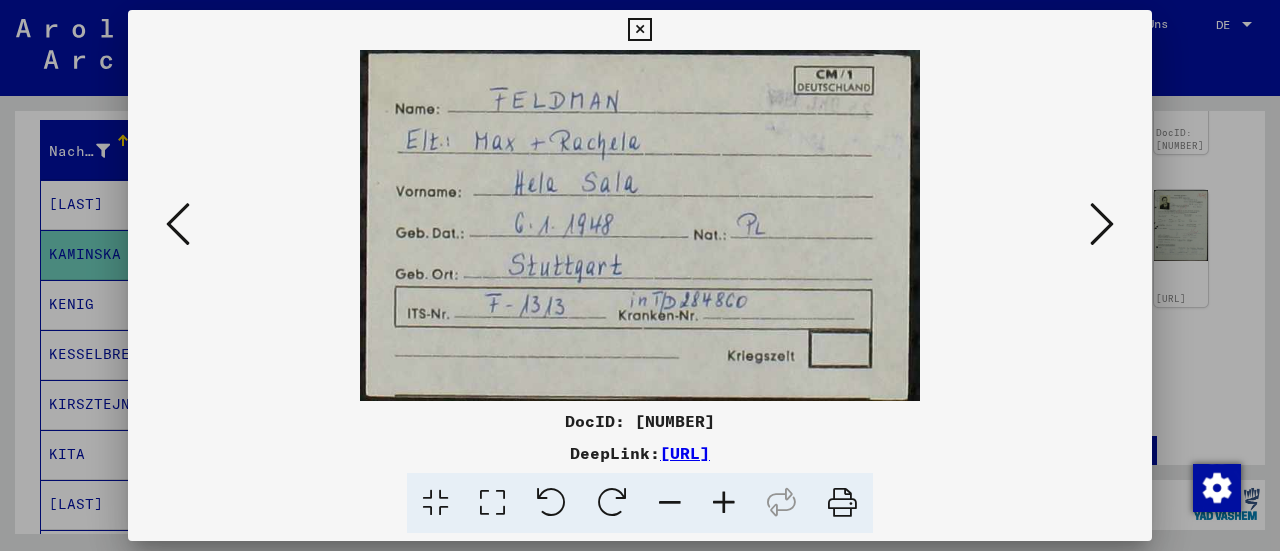 click at bounding box center [178, 224] 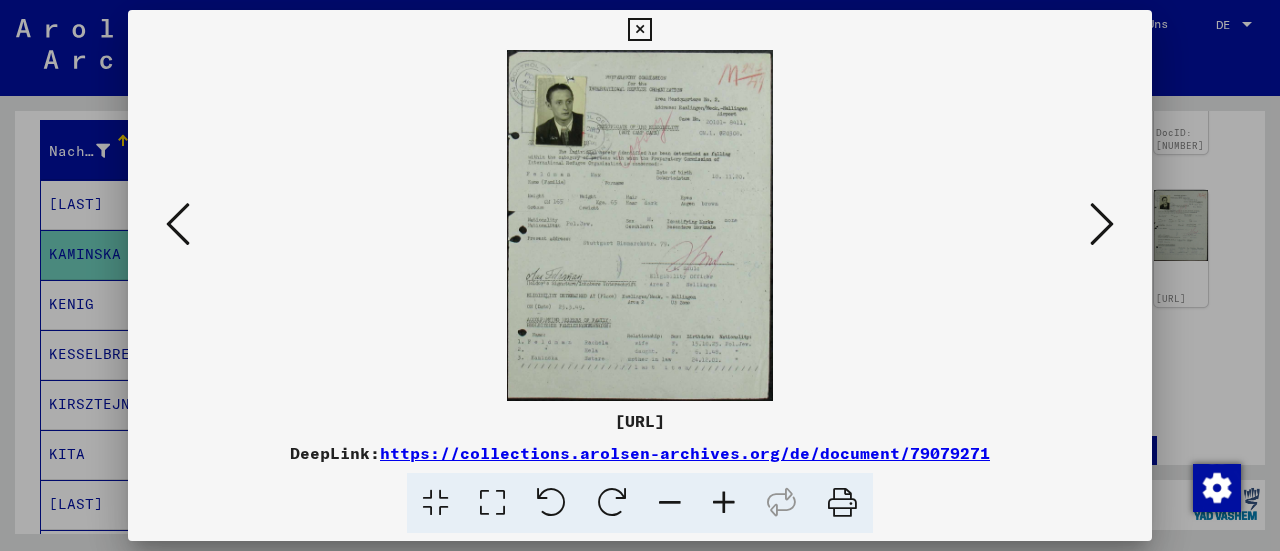 click at bounding box center (178, 224) 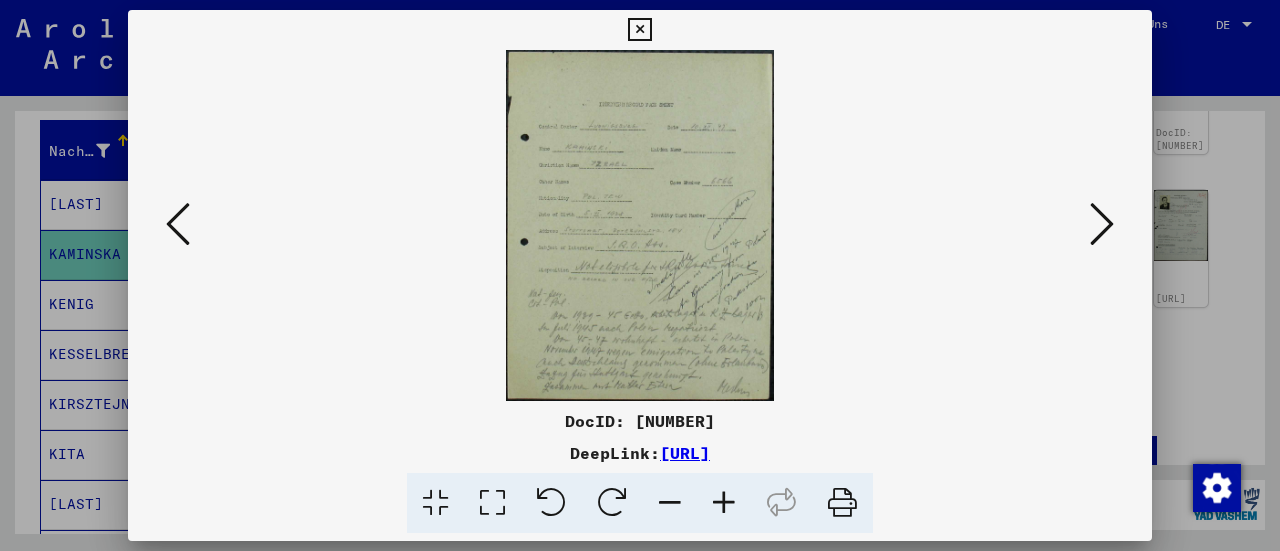 click at bounding box center [639, 30] 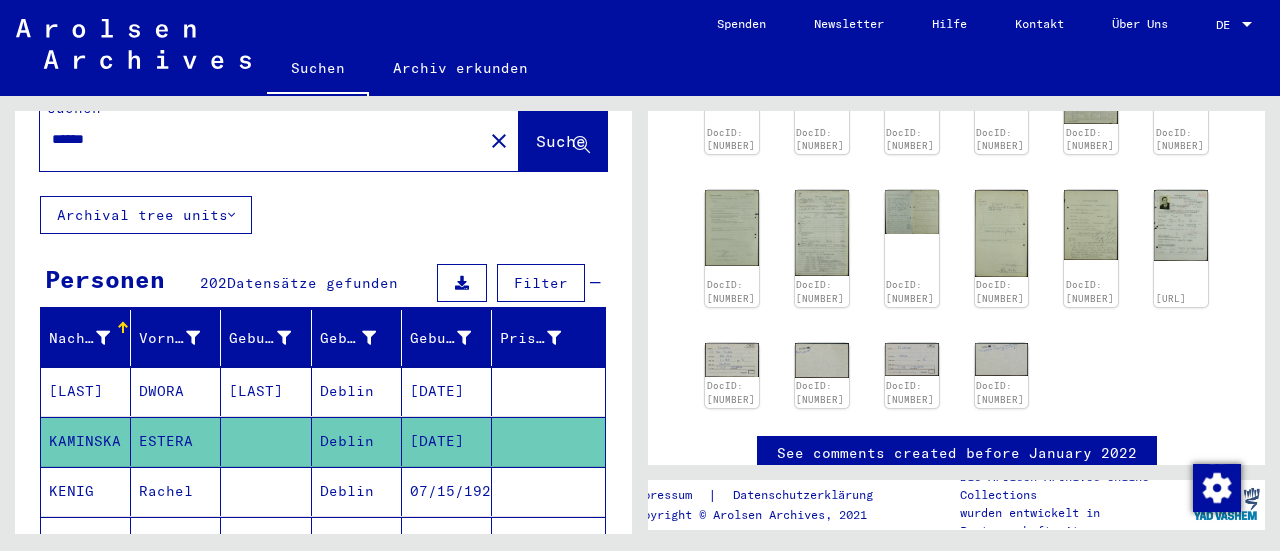 scroll, scrollTop: 0, scrollLeft: 0, axis: both 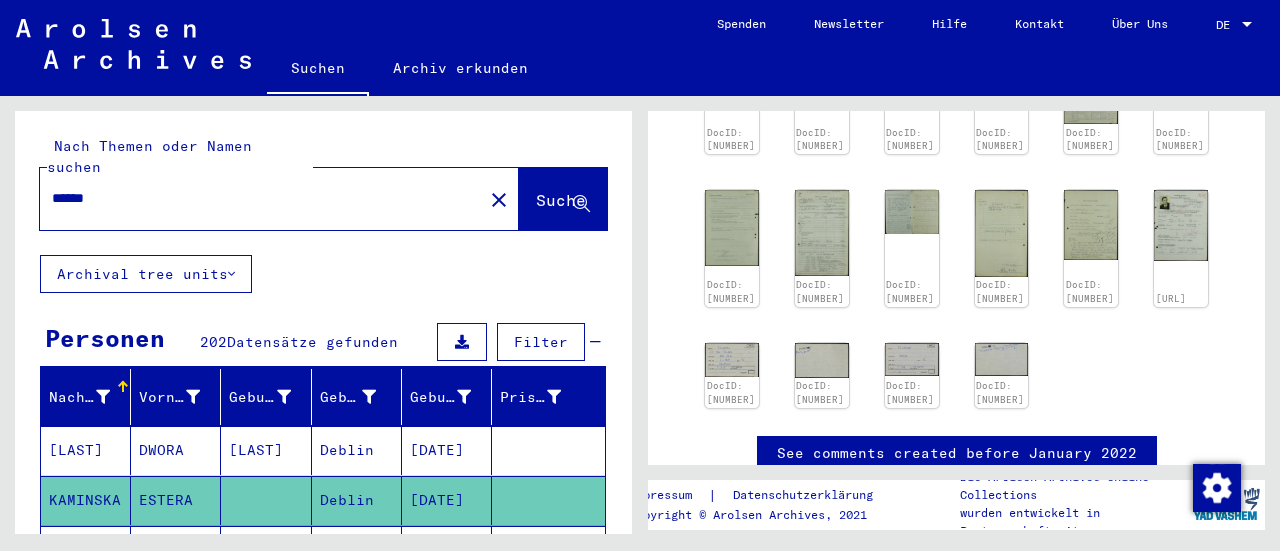 click on "******" at bounding box center [261, 198] 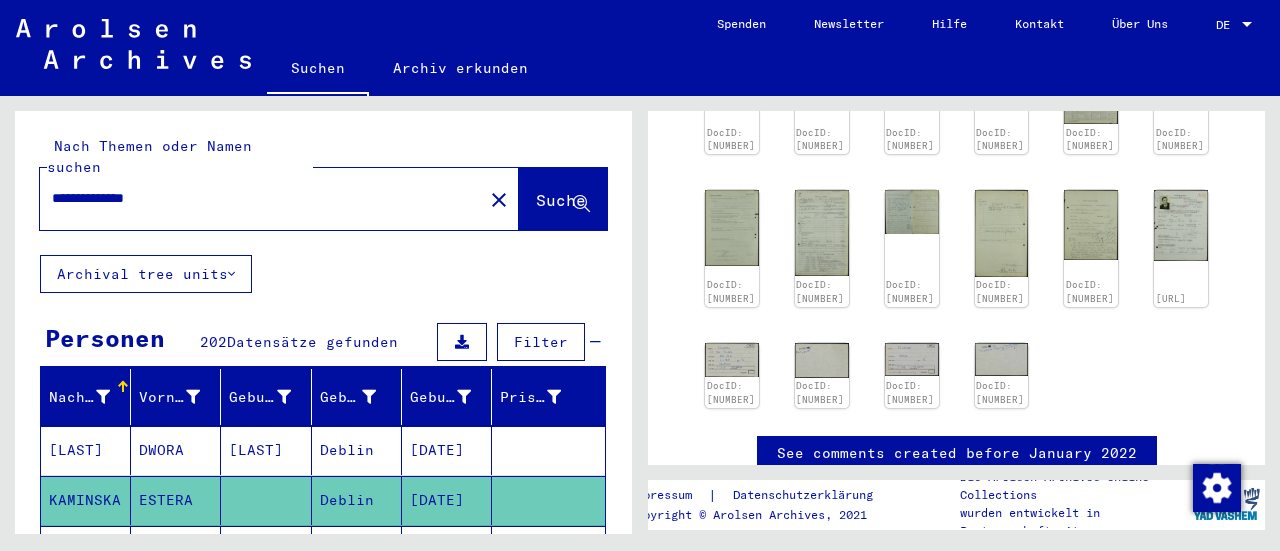type on "**********" 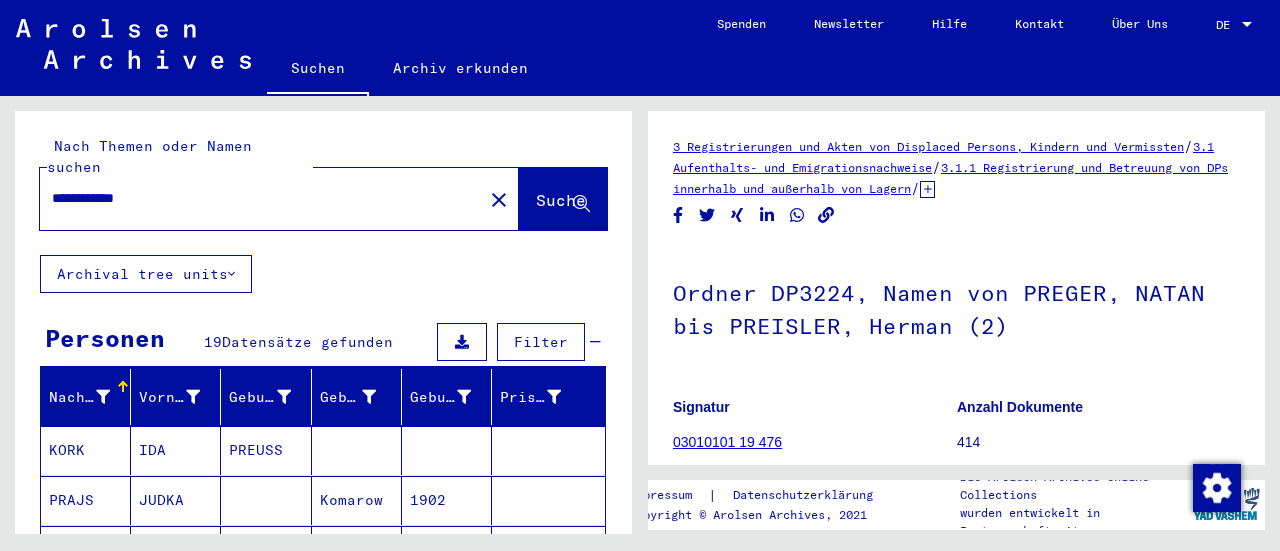 scroll, scrollTop: 0, scrollLeft: 0, axis: both 